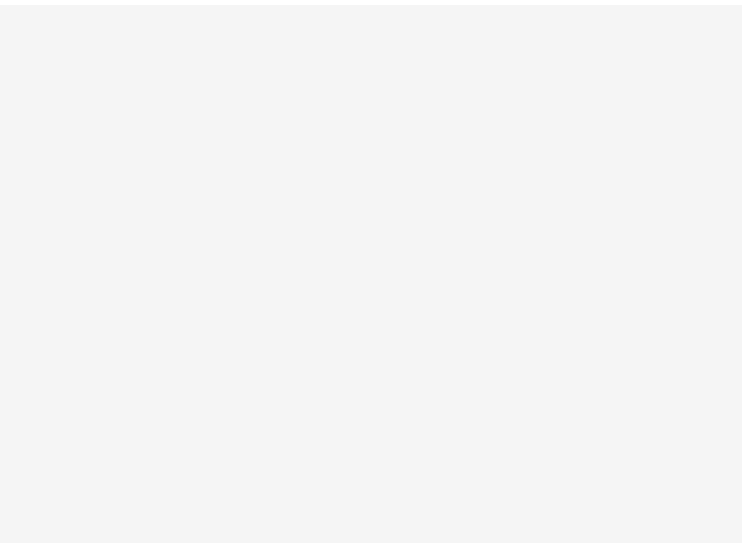 scroll, scrollTop: 0, scrollLeft: 0, axis: both 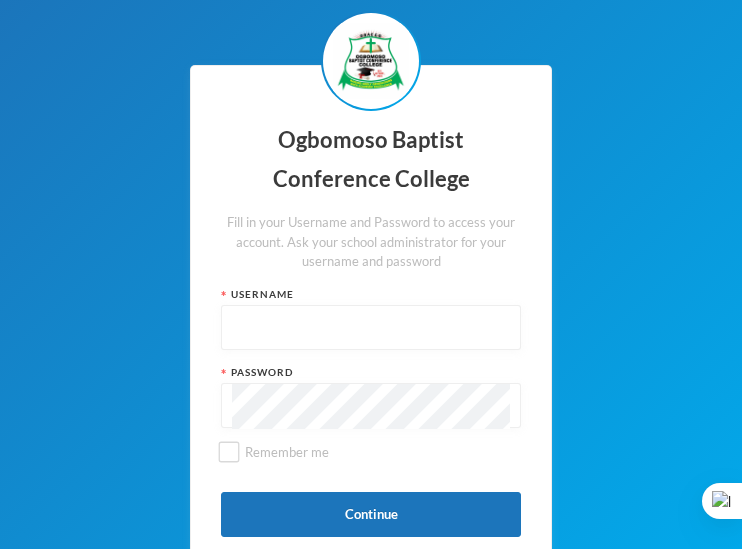 click at bounding box center [371, 328] 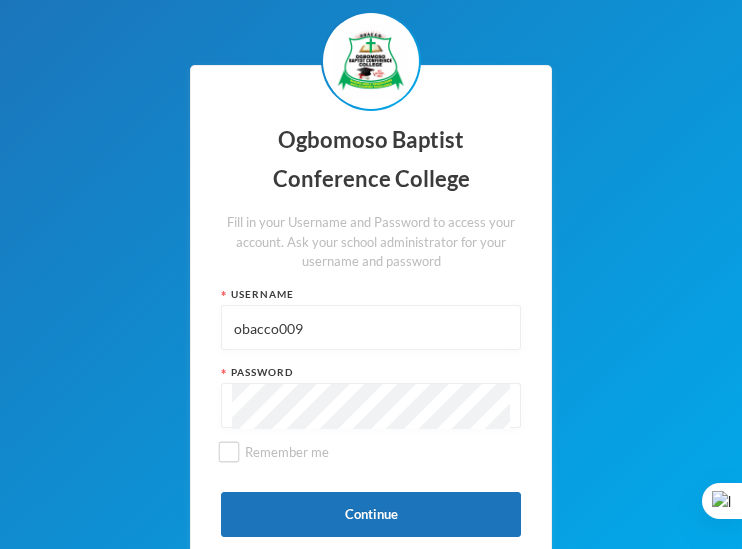 type on "obacco009" 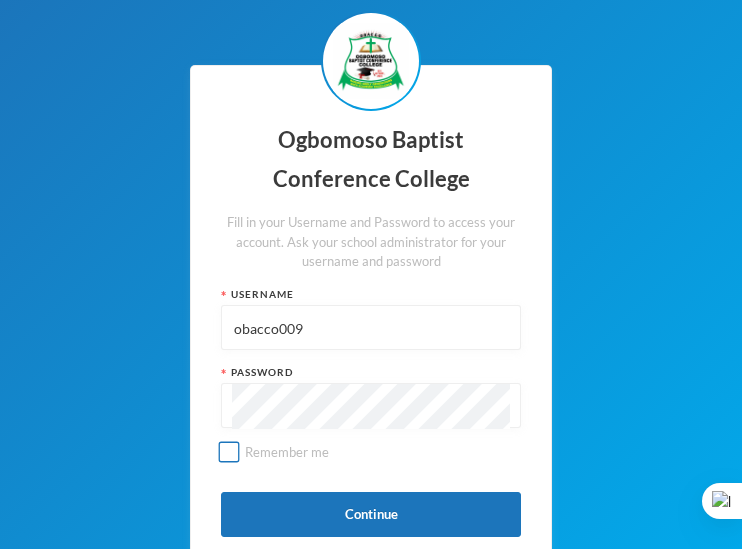 click on "Remember me" at bounding box center [229, 452] 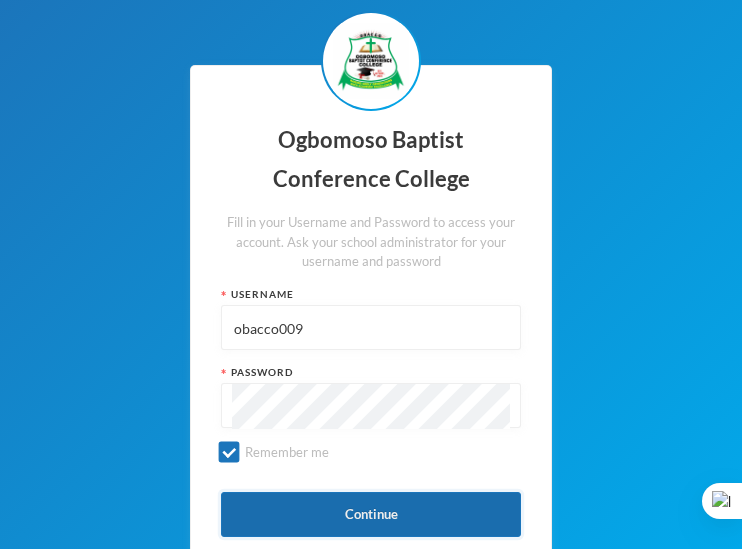click on "Continue" at bounding box center [371, 514] 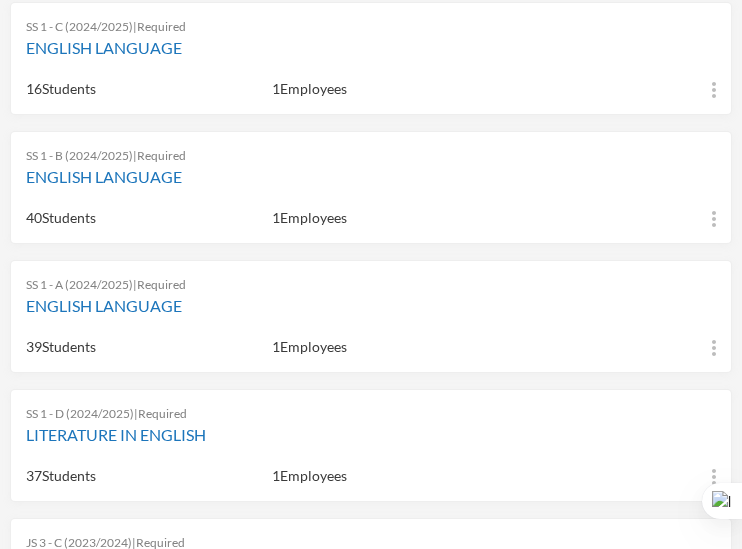 scroll, scrollTop: 440, scrollLeft: 0, axis: vertical 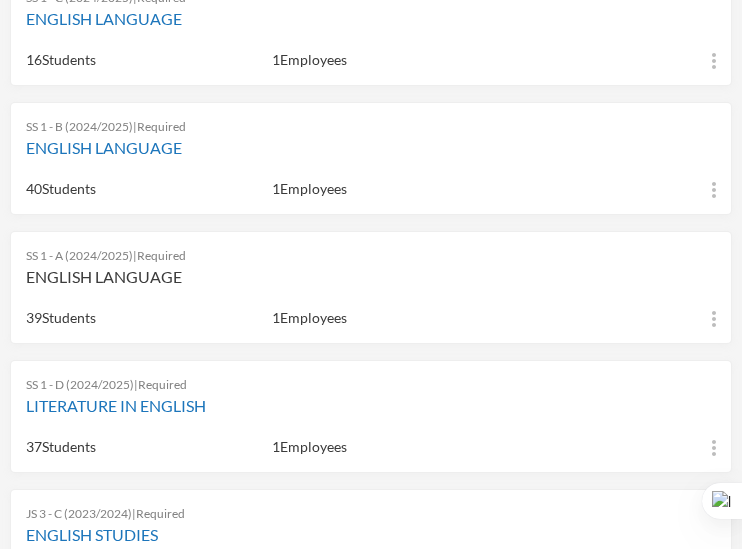 click on "ENGLISH LANGUAGE" at bounding box center [371, 277] 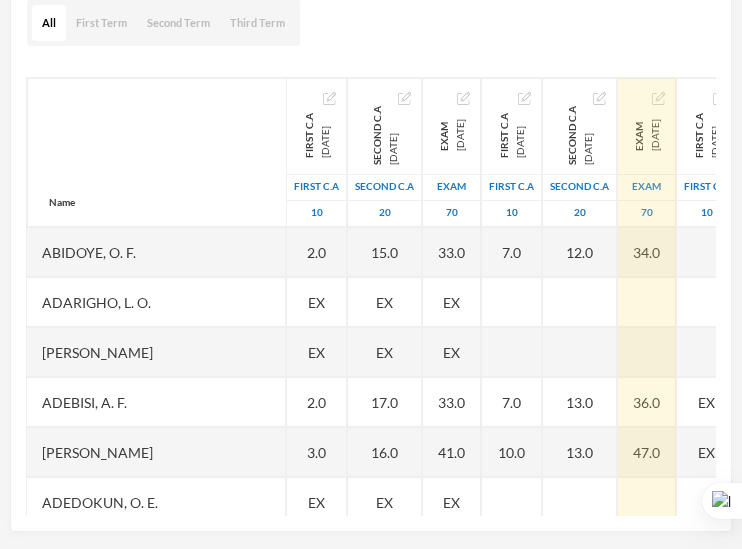 scroll, scrollTop: 320, scrollLeft: 0, axis: vertical 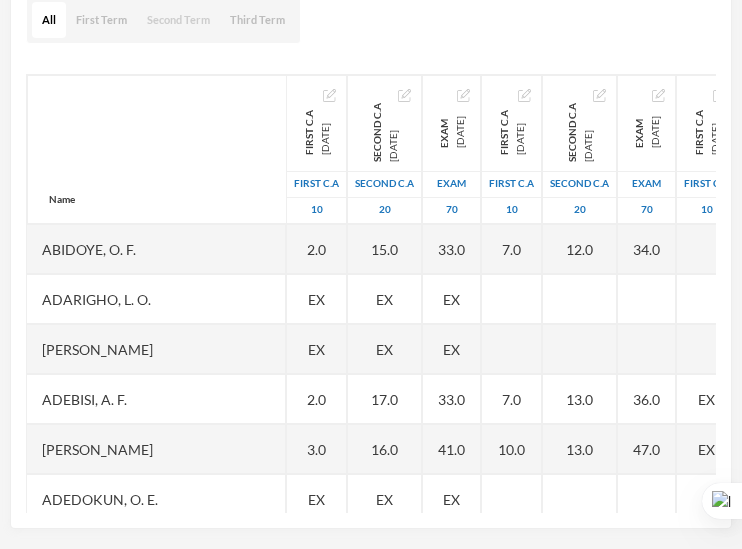 click on "Second Term" at bounding box center (178, 20) 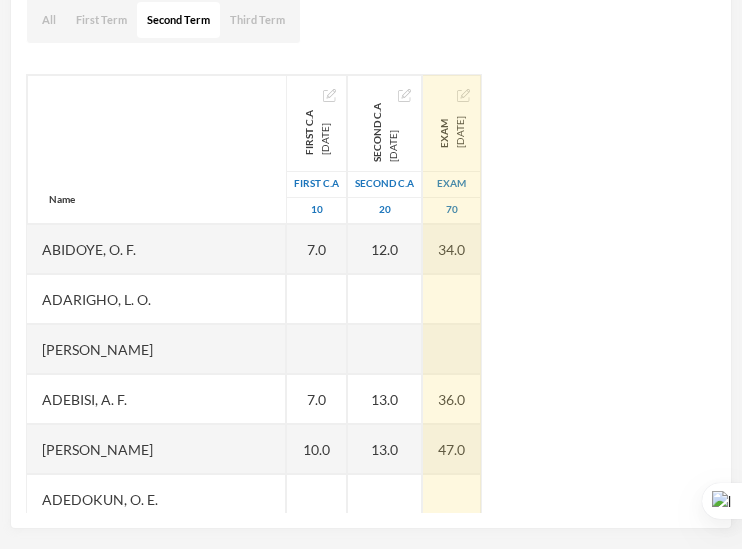 type 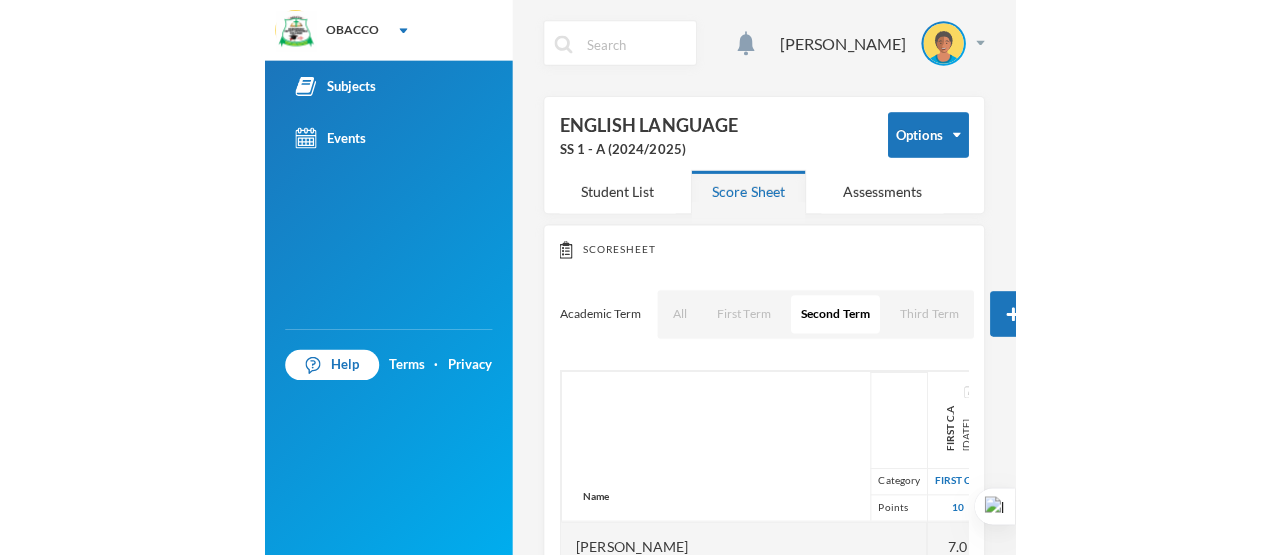 scroll, scrollTop: 0, scrollLeft: 0, axis: both 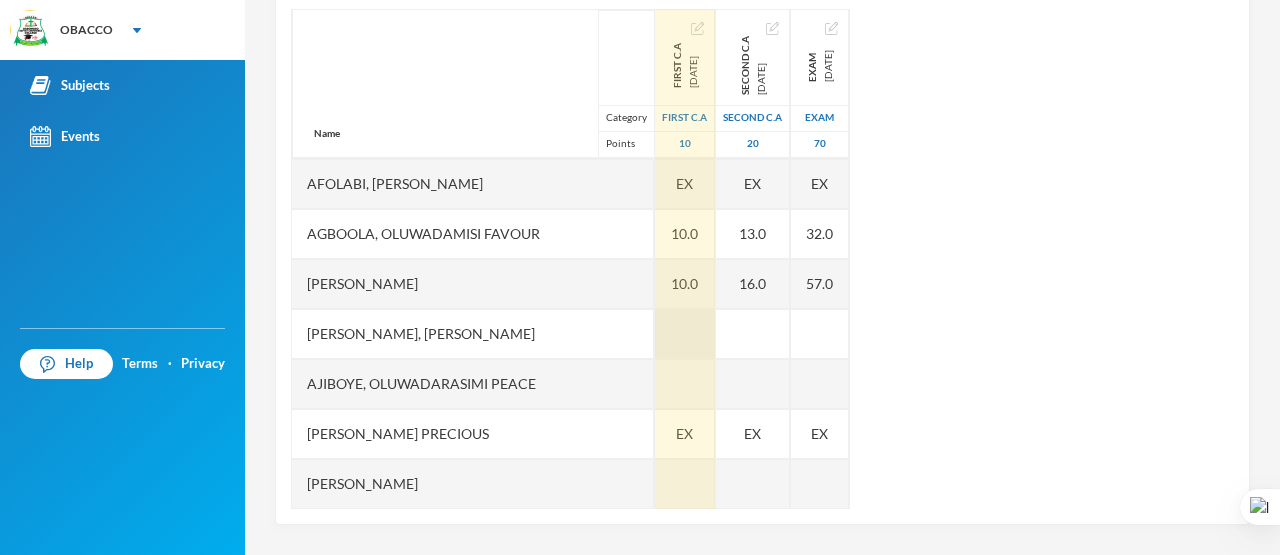 click at bounding box center (685, 334) 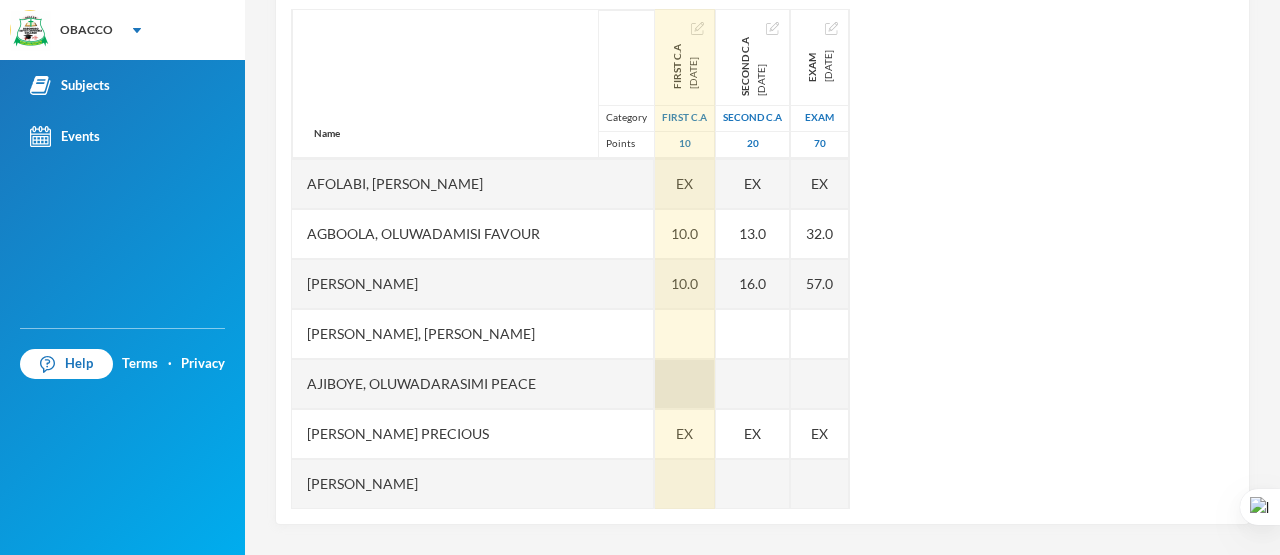 type 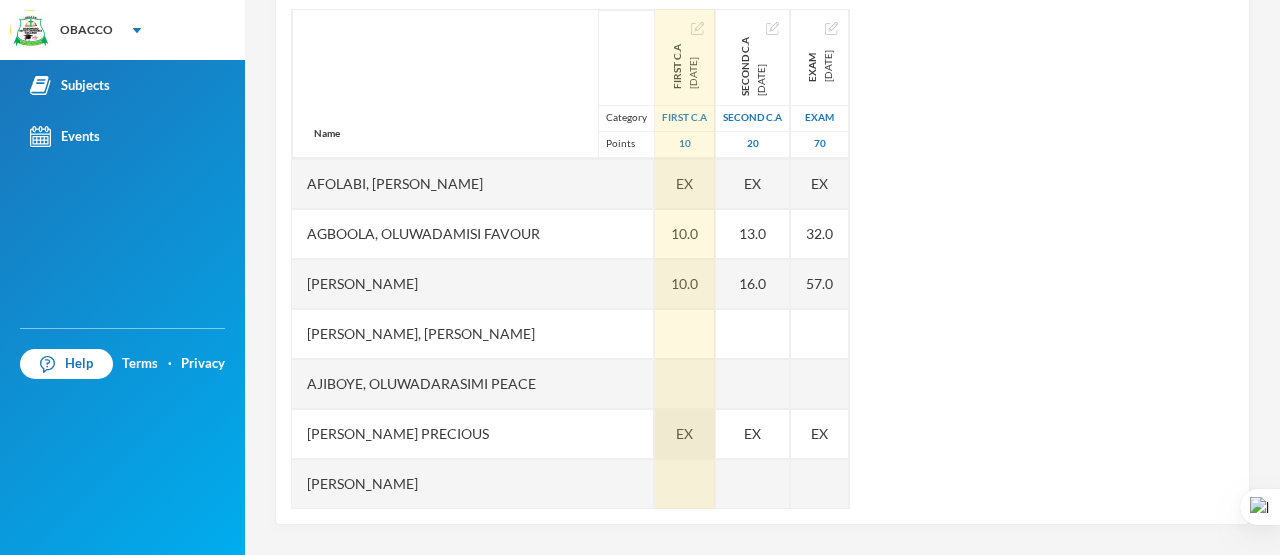 click on "EX" at bounding box center (685, 434) 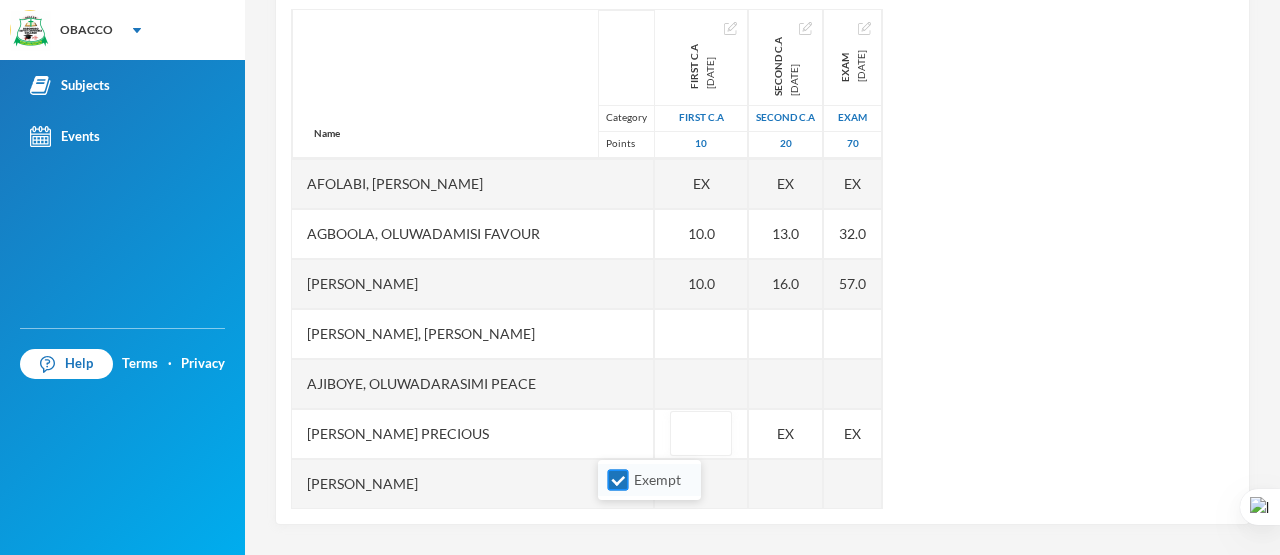 click on "Exempt" at bounding box center [618, 480] 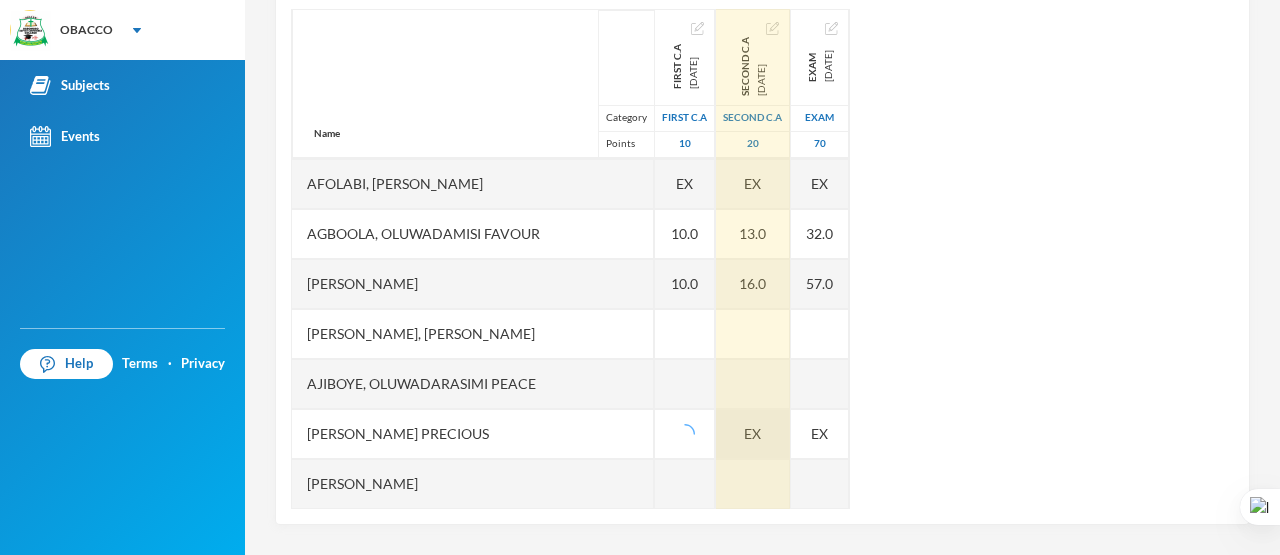 click on "EX" at bounding box center [753, 434] 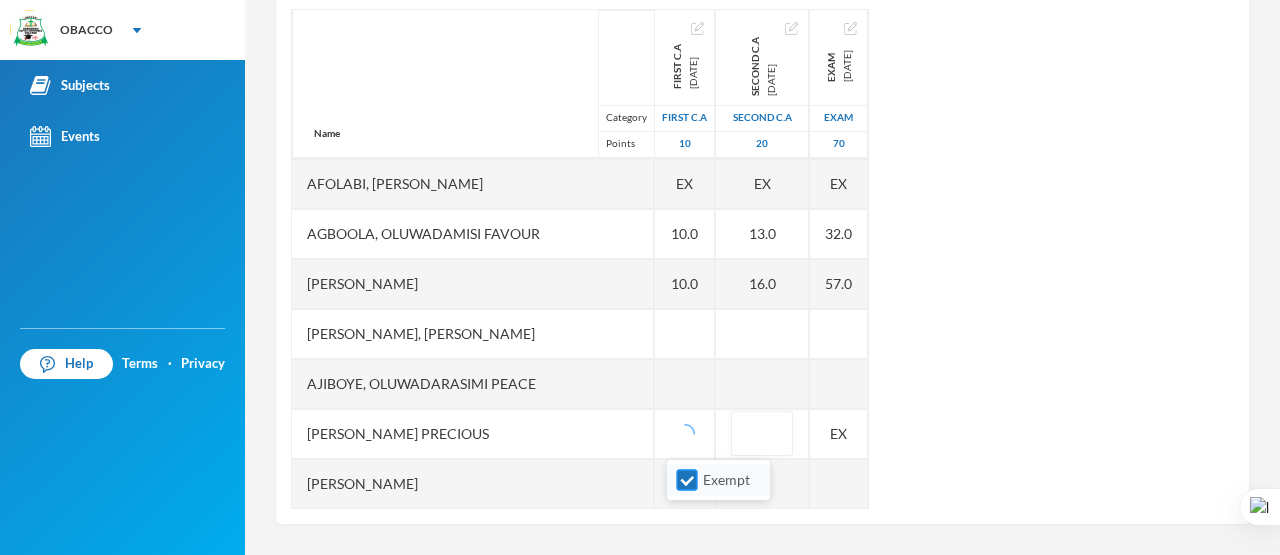 click on "Exempt" at bounding box center [687, 480] 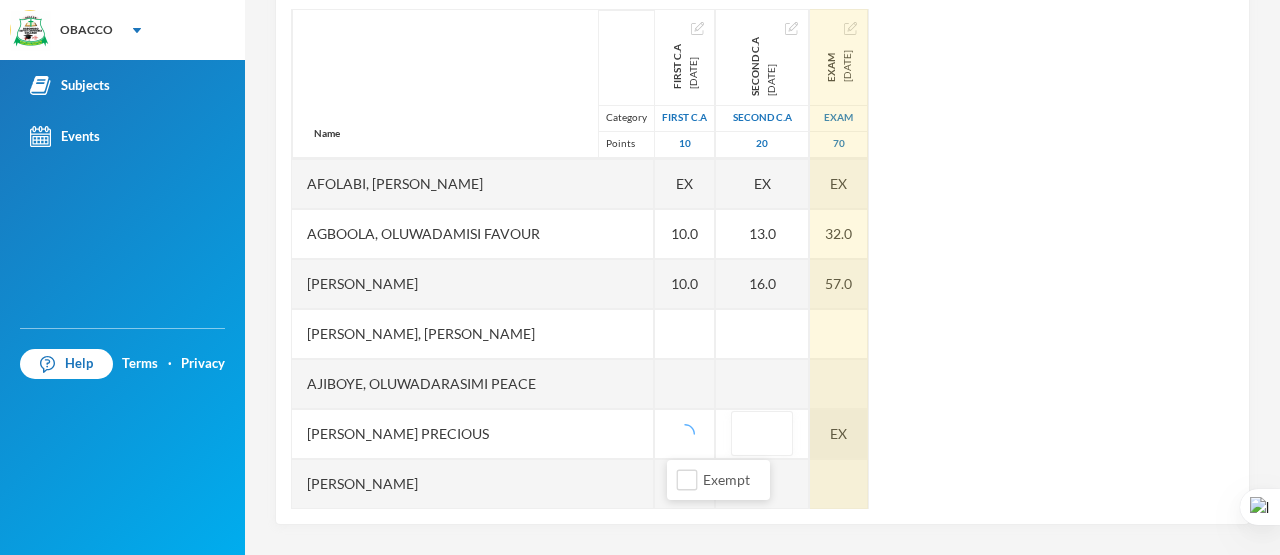 click on "EX" at bounding box center (839, 434) 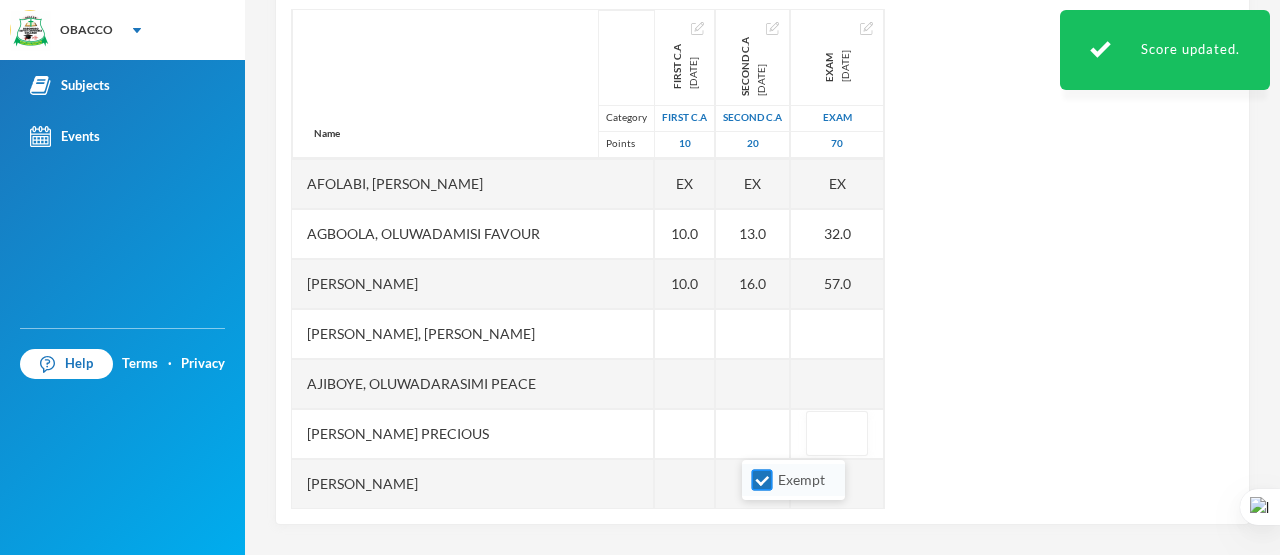 click on "Exempt" at bounding box center (762, 480) 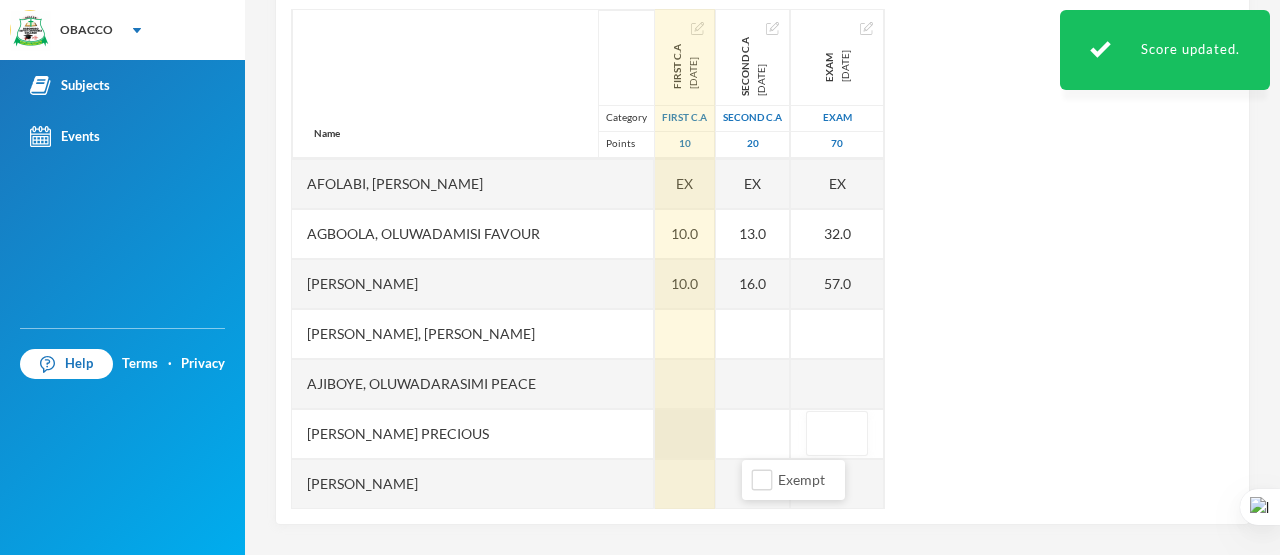 click at bounding box center [685, 434] 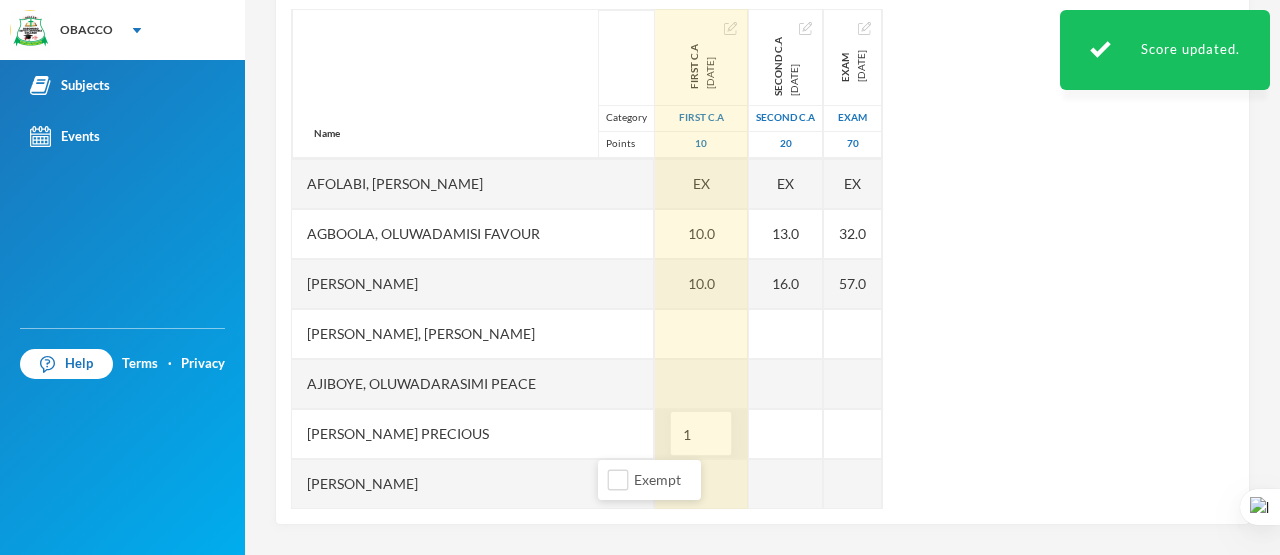 type on "10" 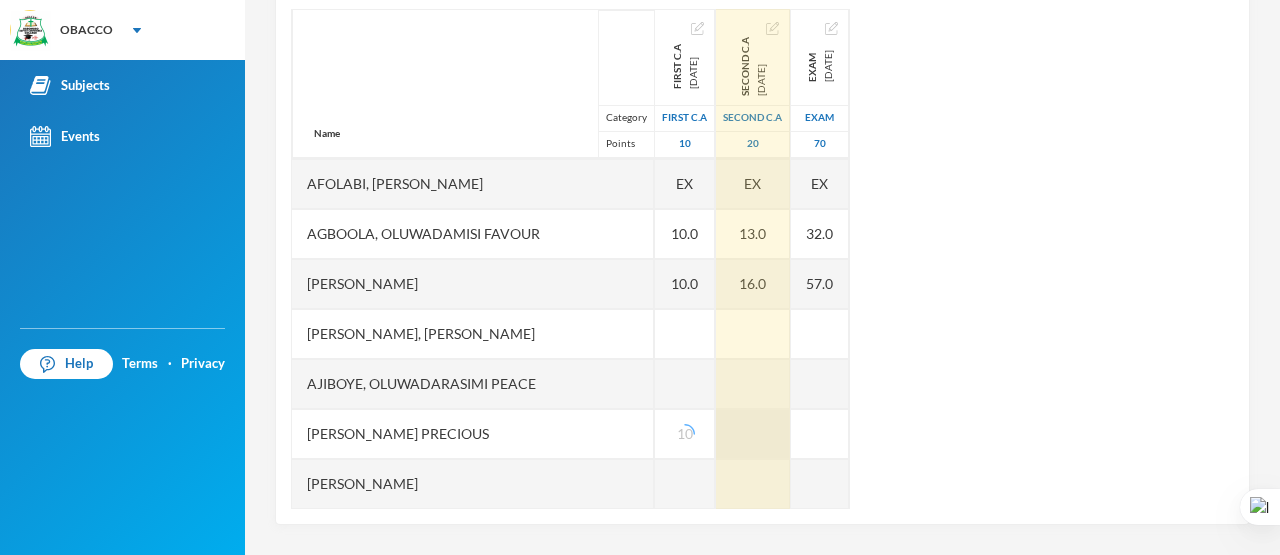 click at bounding box center (753, 434) 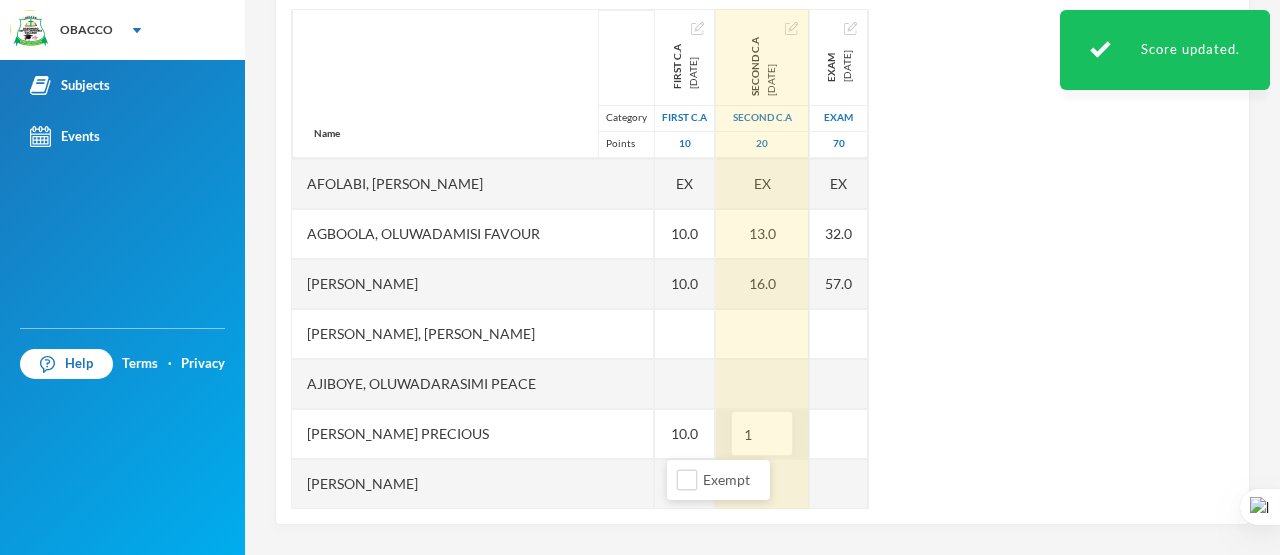 type on "12" 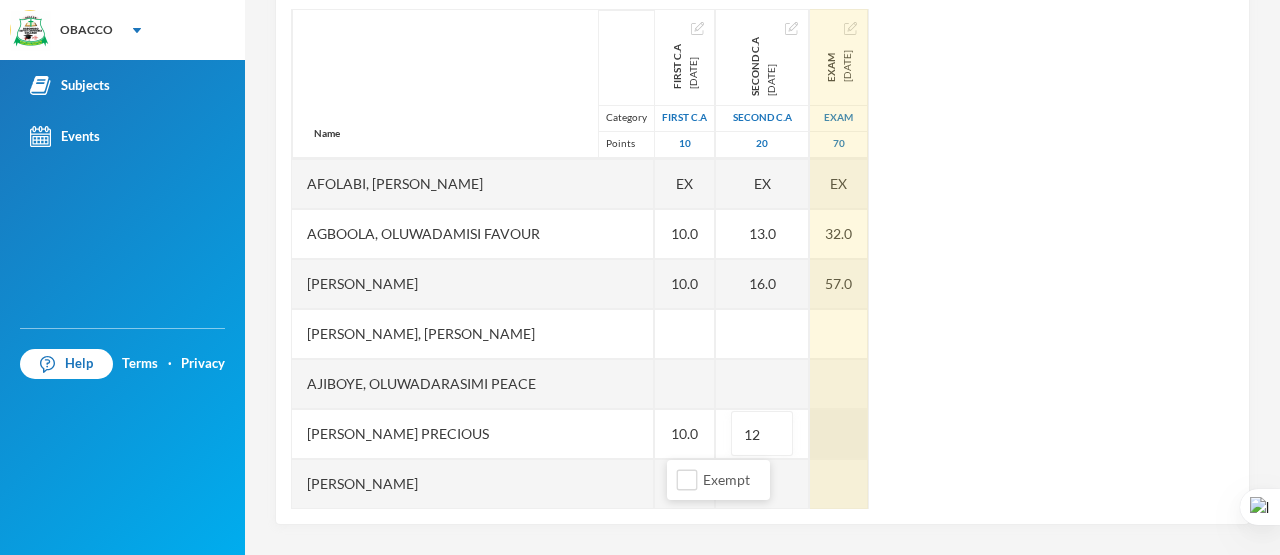 click at bounding box center (839, 434) 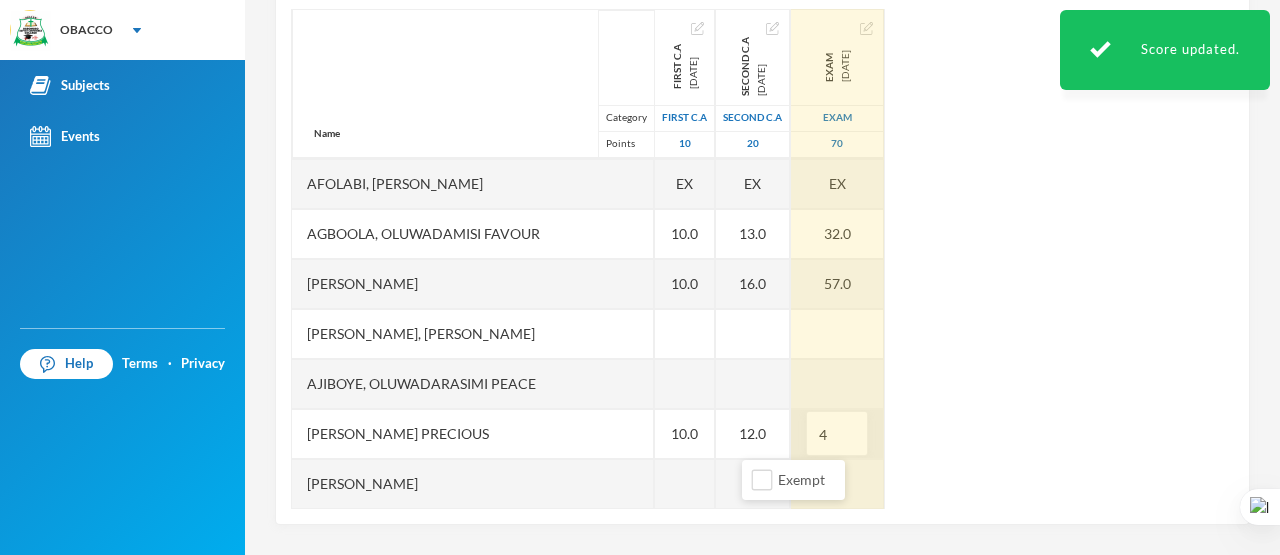 type on "47" 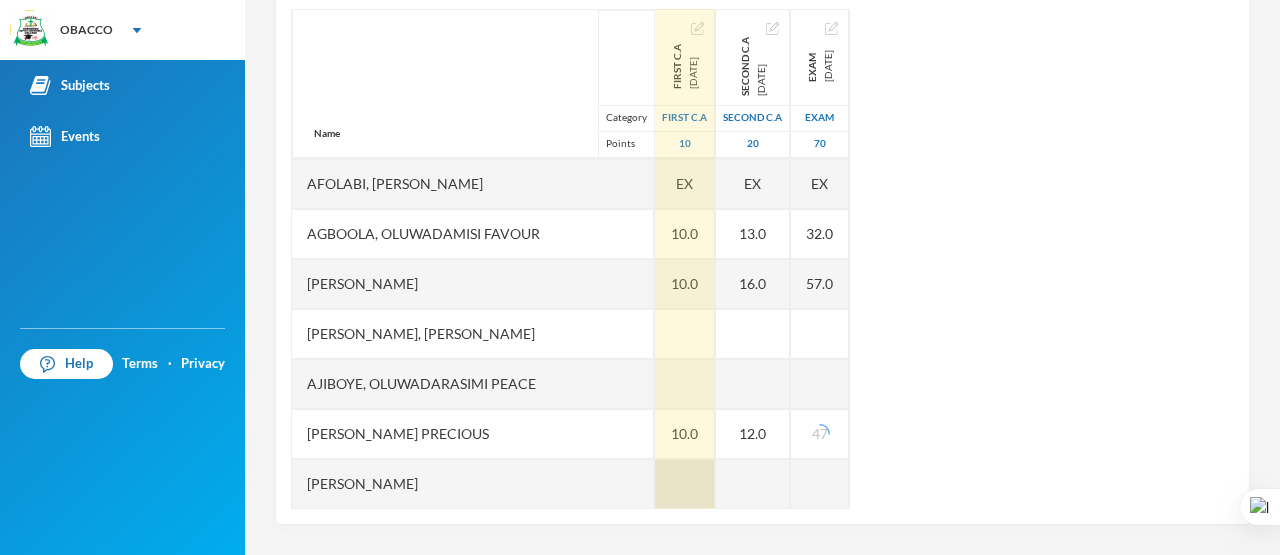 click at bounding box center (685, 484) 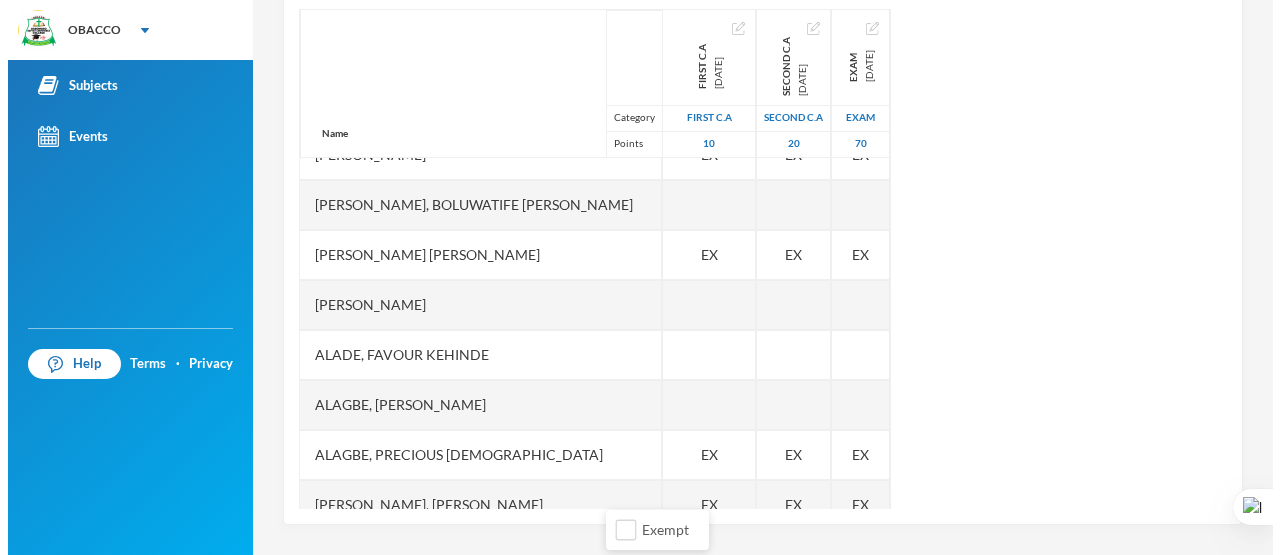 scroll, scrollTop: 1400, scrollLeft: 0, axis: vertical 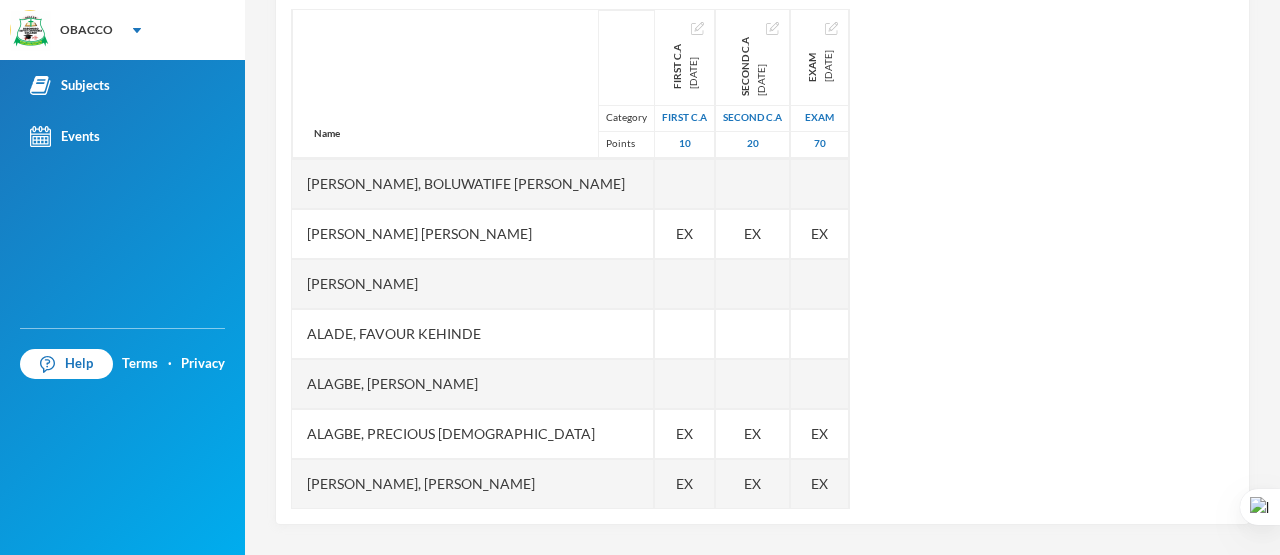 click on "Name   Category Points [PERSON_NAME], [PERSON_NAME] [PERSON_NAME], [PERSON_NAME] [PERSON_NAME], [PERSON_NAME] [PERSON_NAME], [PERSON_NAME], [PERSON_NAME], Adejoju [PERSON_NAME], [PERSON_NAME], [PERSON_NAME] [PERSON_NAME], [PERSON_NAME] [PERSON_NAME], Oluwajomiloju [GEOGRAPHIC_DATA] [PERSON_NAME] [GEOGRAPHIC_DATA][PERSON_NAME] [PERSON_NAME], Ololade [PERSON_NAME], [PERSON_NAME], [PERSON_NAME], [PERSON_NAME] [PERSON_NAME], [PERSON_NAME] [PERSON_NAME], [PERSON_NAME] [PERSON_NAME] [PERSON_NAME], [PERSON_NAME], Oluwadarasimi Peace [PERSON_NAME] [PERSON_NAME], [PERSON_NAME] [PERSON_NAME] Oluwanifemi [PERSON_NAME], [PERSON_NAME], [PERSON_NAME] [PERSON_NAME], Ayomide [PERSON_NAME], [PERSON_NAME] [PERSON_NAME], Oluwasemiloore [PERSON_NAME], Precious [PERSON_NAME], Iyanuoluwa [PERSON_NAME], [PERSON_NAME] [PERSON_NAME], [PERSON_NAME], [PERSON_NAME], [PERSON_NAME]" at bounding box center (762, 259) 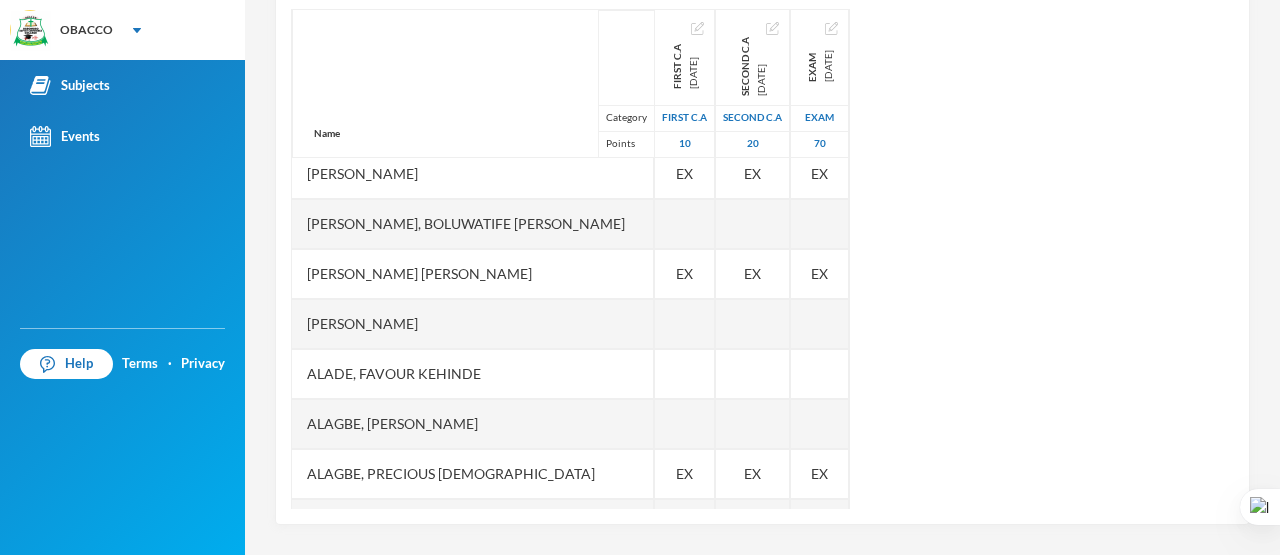 scroll, scrollTop: 1320, scrollLeft: 0, axis: vertical 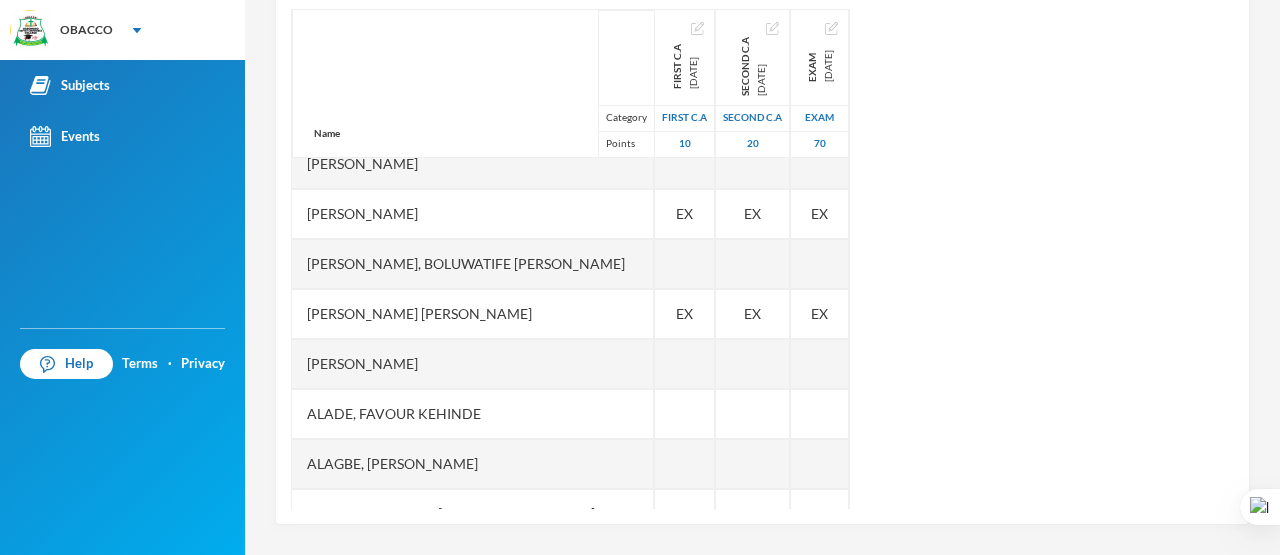 click on "Name   Category Points [PERSON_NAME], [PERSON_NAME] [PERSON_NAME], [PERSON_NAME] [PERSON_NAME], [PERSON_NAME] [PERSON_NAME], [PERSON_NAME], [PERSON_NAME], Adejoju [PERSON_NAME], [PERSON_NAME], [PERSON_NAME] [PERSON_NAME], [PERSON_NAME] [PERSON_NAME], Oluwajomiloju [GEOGRAPHIC_DATA] [PERSON_NAME] [GEOGRAPHIC_DATA][PERSON_NAME] [PERSON_NAME], Ololade [PERSON_NAME], [PERSON_NAME], [PERSON_NAME], [PERSON_NAME] [PERSON_NAME], [PERSON_NAME] [PERSON_NAME], [PERSON_NAME] [PERSON_NAME] [PERSON_NAME], [PERSON_NAME], Oluwadarasimi Peace [PERSON_NAME] [PERSON_NAME], [PERSON_NAME] [PERSON_NAME] Oluwanifemi [PERSON_NAME], [PERSON_NAME], [PERSON_NAME] [PERSON_NAME], Ayomide [PERSON_NAME], [PERSON_NAME] [PERSON_NAME], Oluwasemiloore [PERSON_NAME], Precious [PERSON_NAME], Iyanuoluwa [PERSON_NAME], [PERSON_NAME] [PERSON_NAME], [PERSON_NAME], [PERSON_NAME], [PERSON_NAME]" at bounding box center [762, 259] 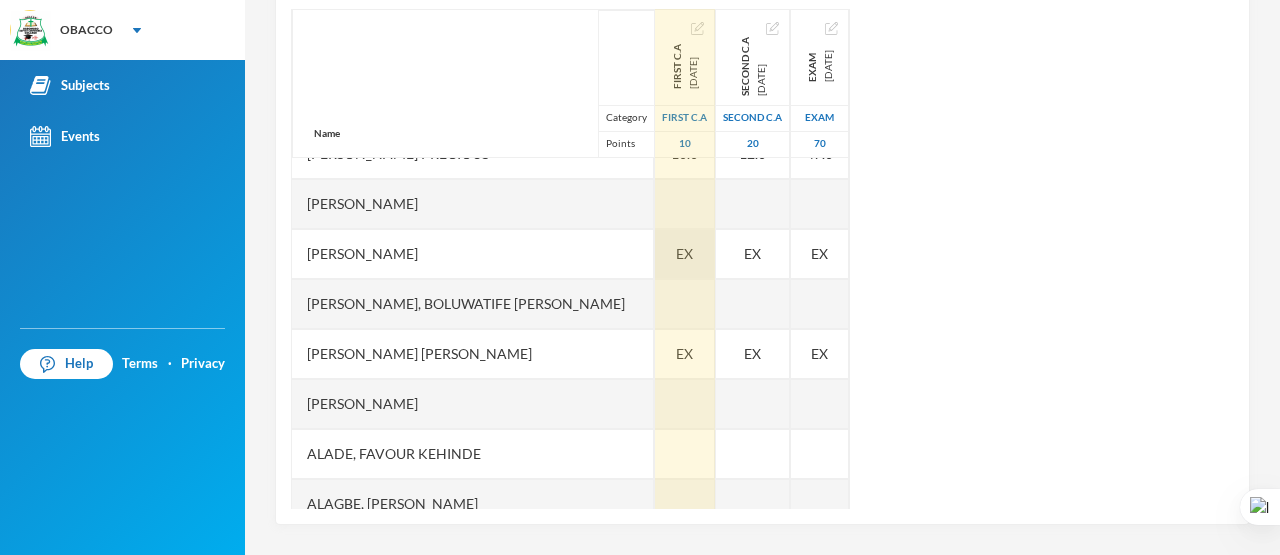 click on "EX" at bounding box center (684, 253) 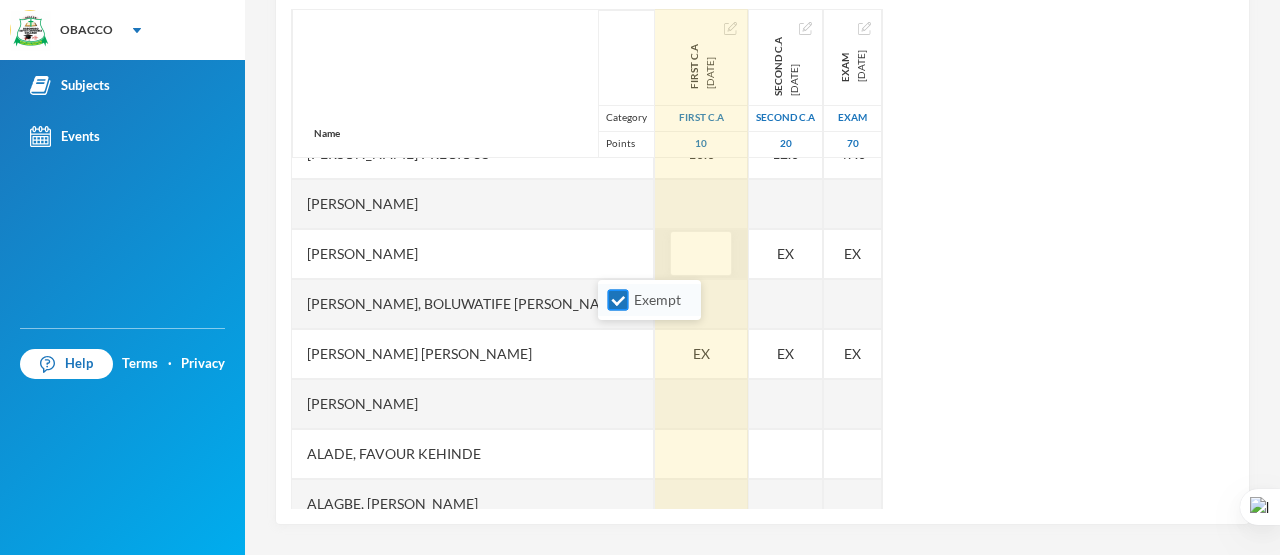 click on "Exempt" at bounding box center [618, 300] 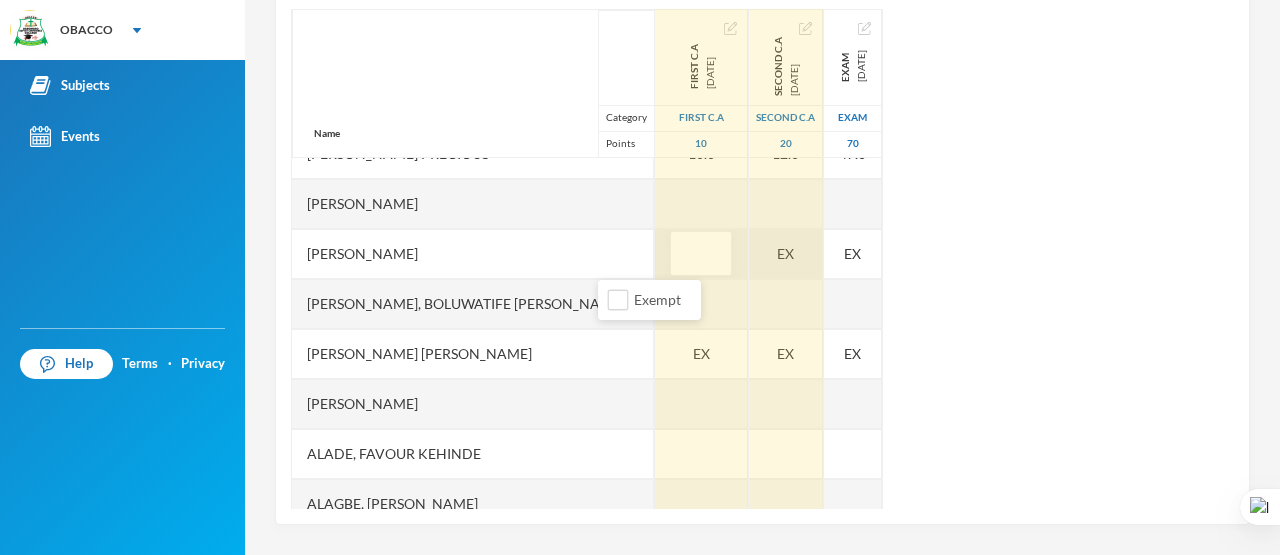 click on "EX" at bounding box center (786, 254) 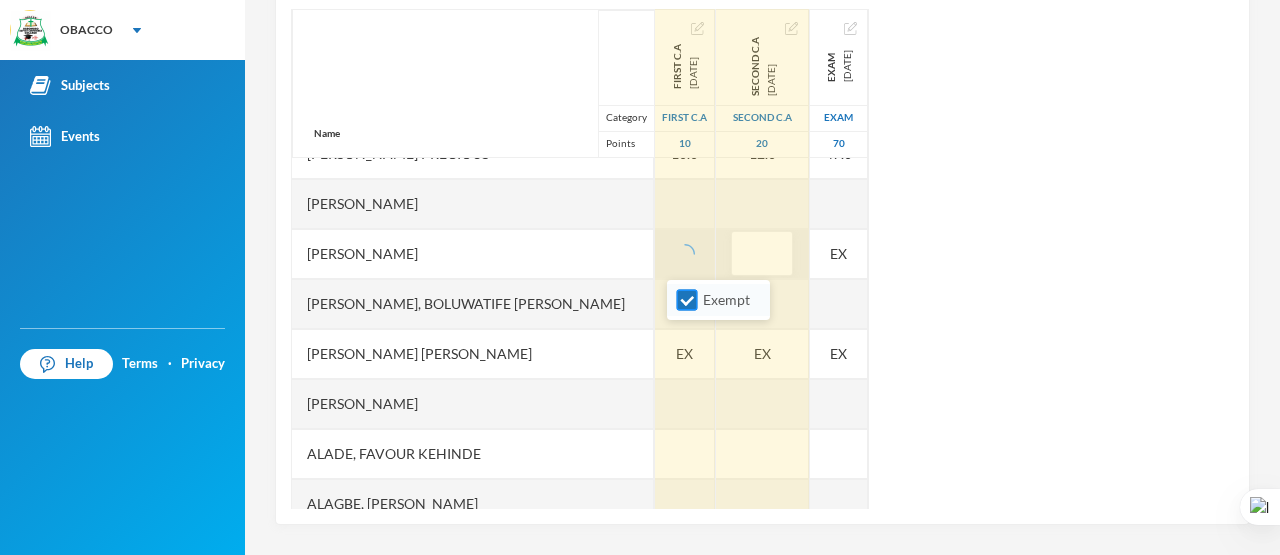 click on "Exempt" at bounding box center (687, 300) 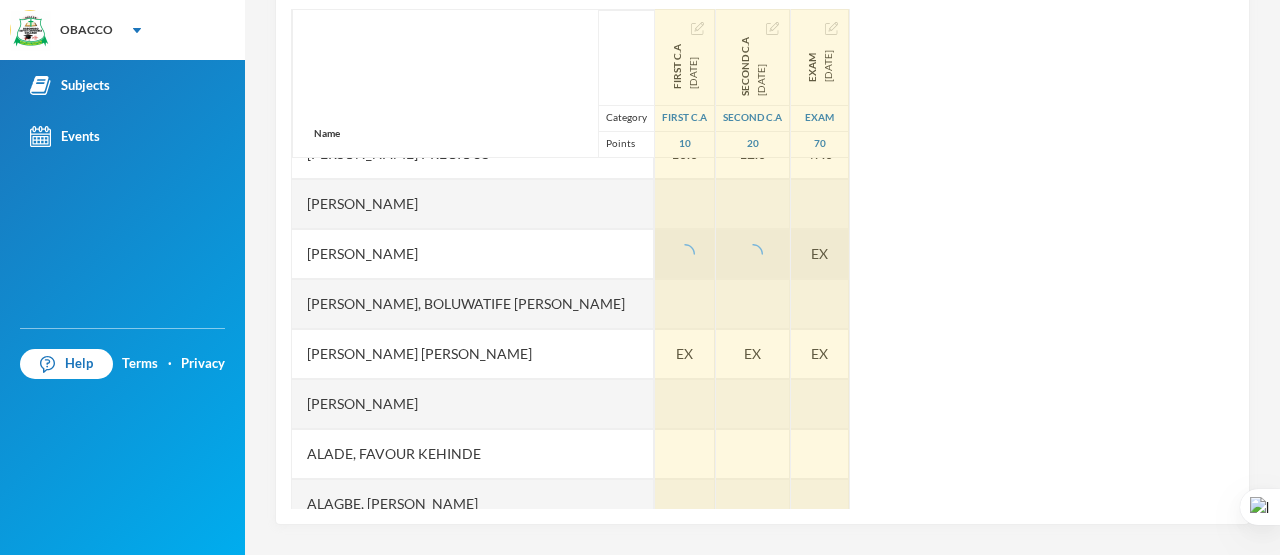 click on "EX" at bounding box center [820, 254] 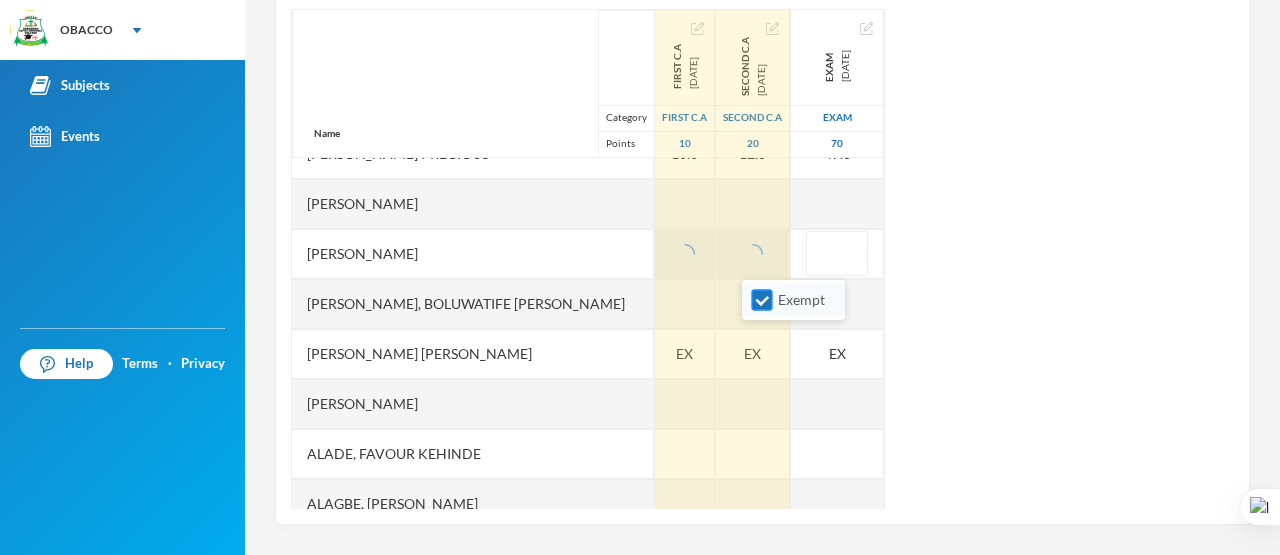 click on "Exempt" at bounding box center [762, 300] 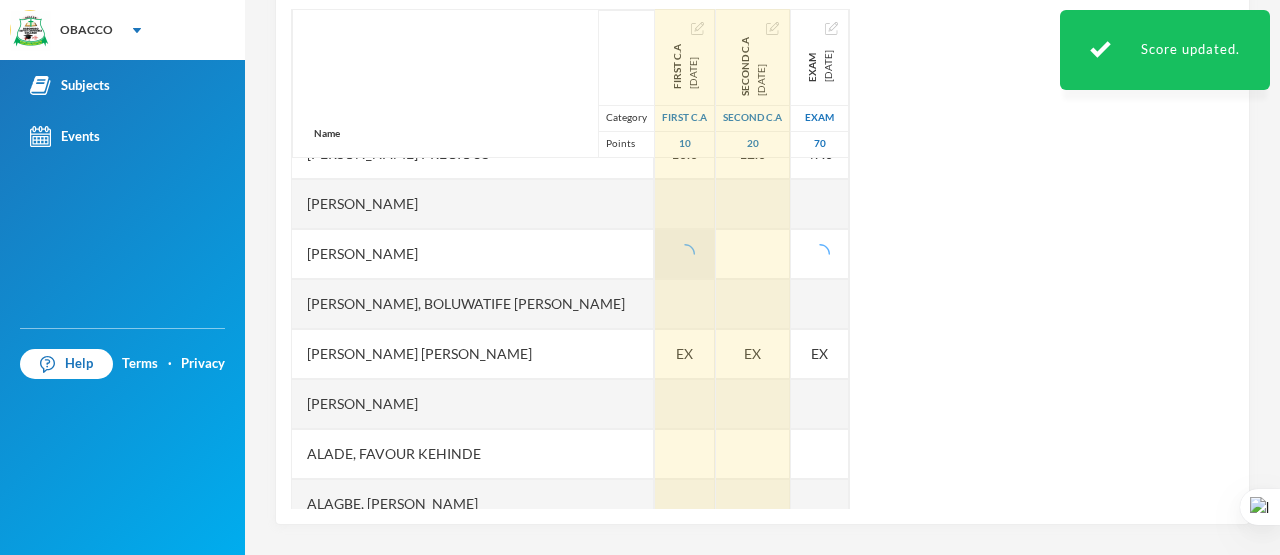 click 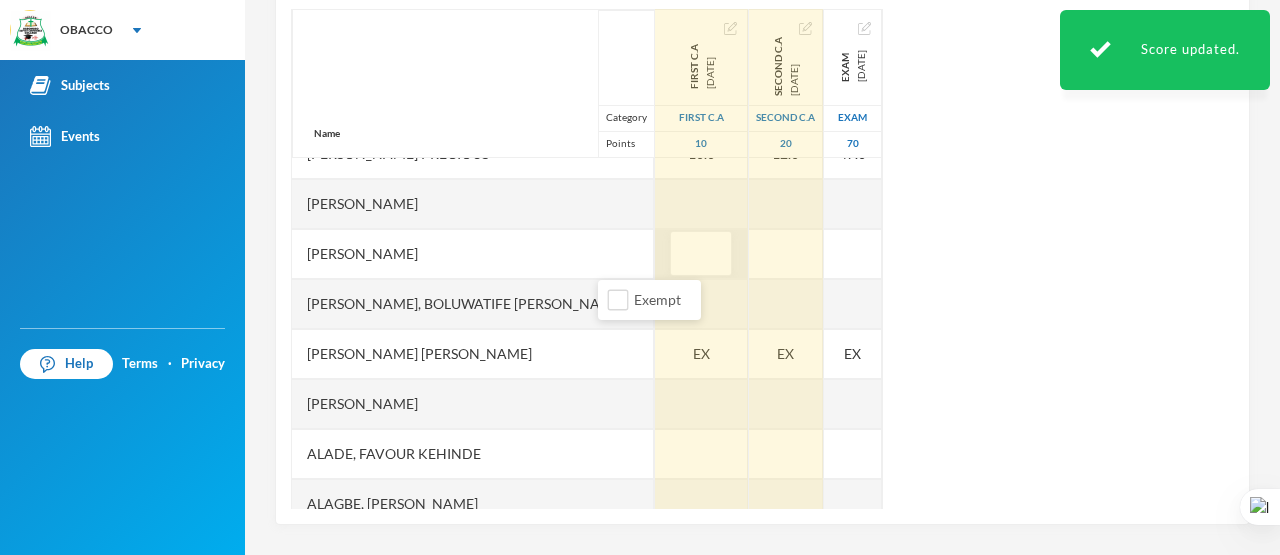 type on "9" 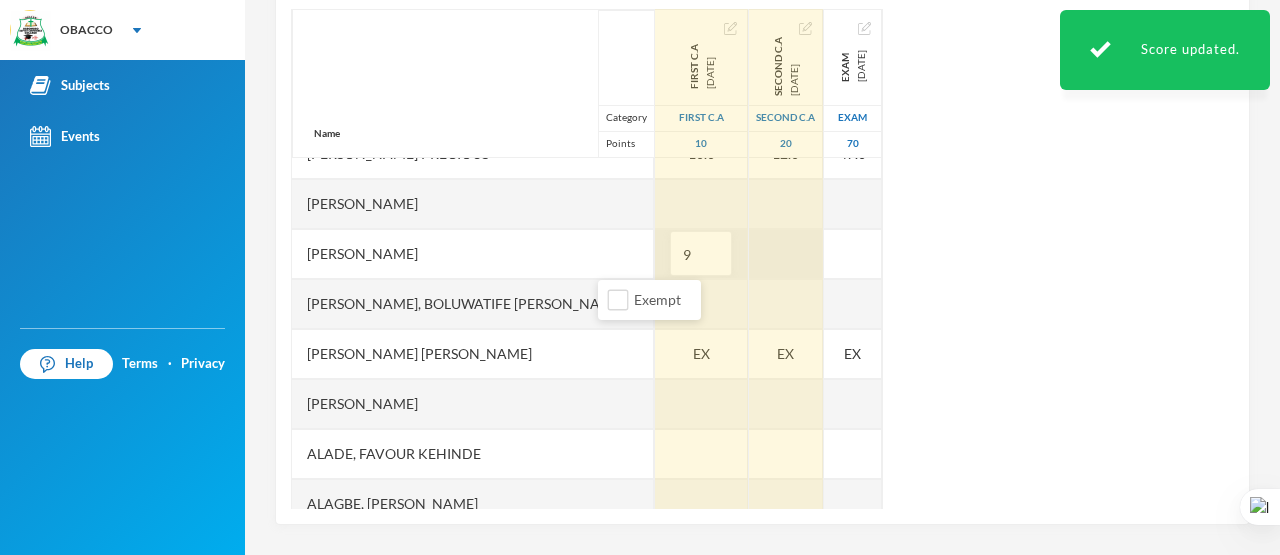 click at bounding box center (786, 254) 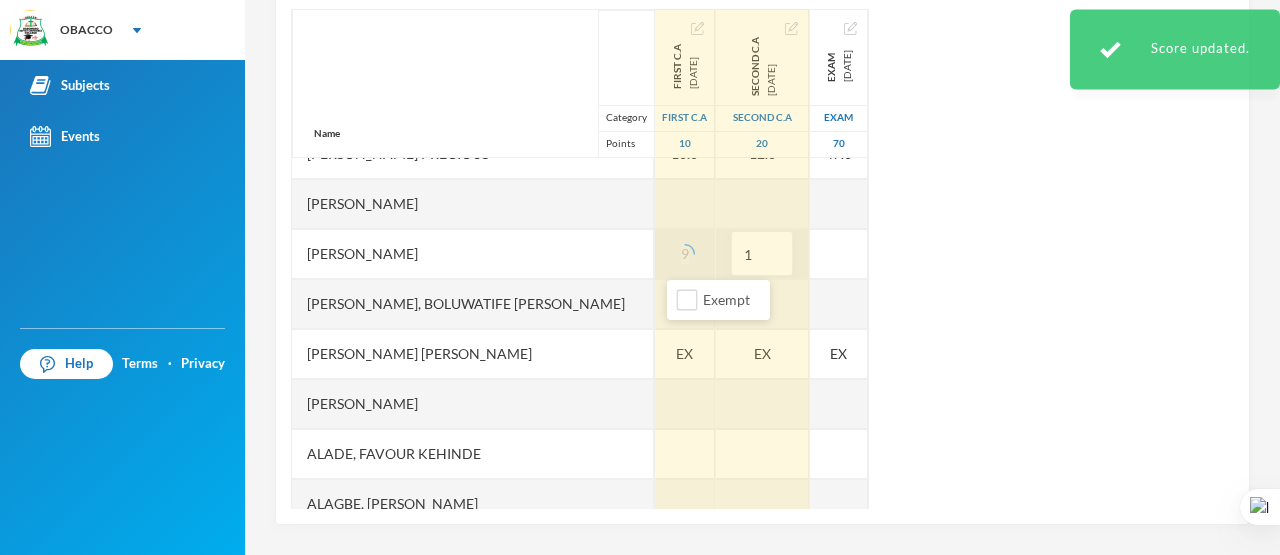 type on "13" 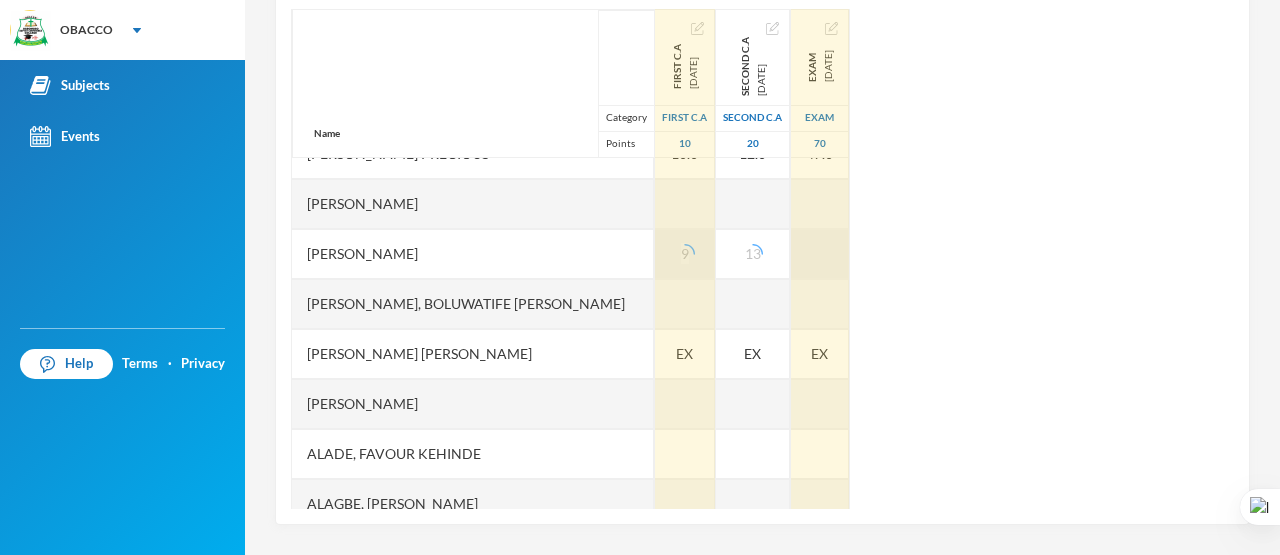 click at bounding box center (820, 254) 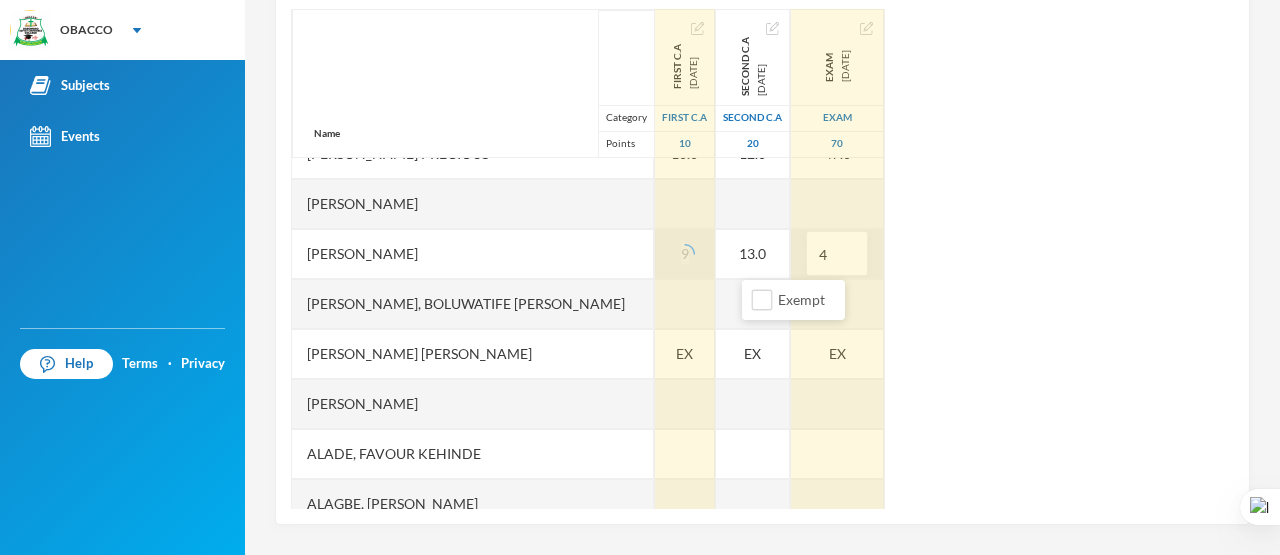 type on "43" 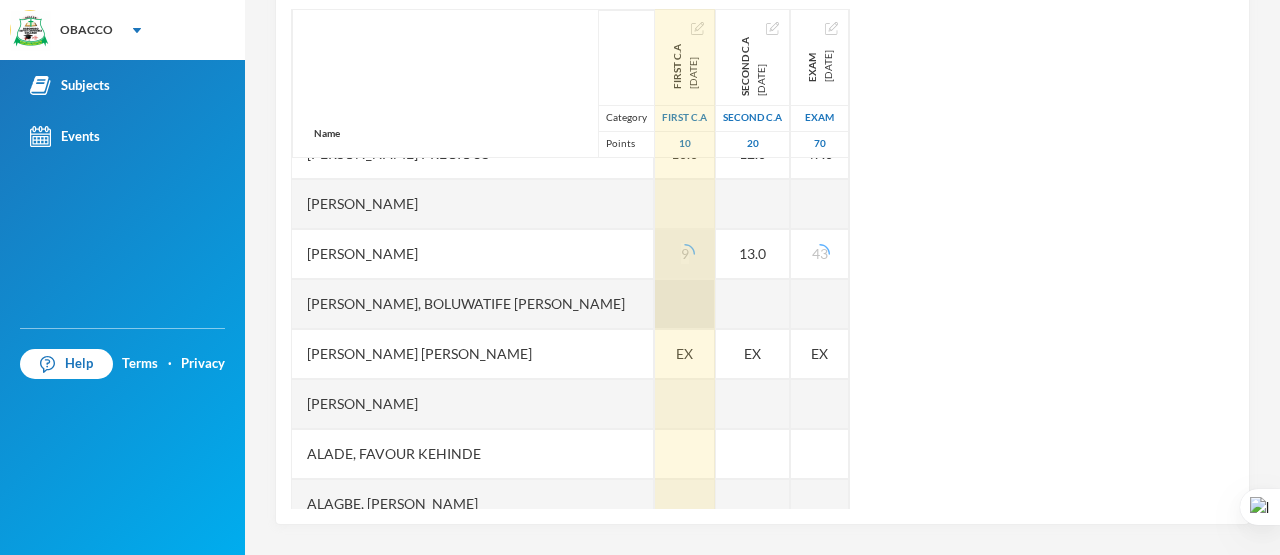 drag, startPoint x: 651, startPoint y: 305, endPoint x: 620, endPoint y: 318, distance: 33.61547 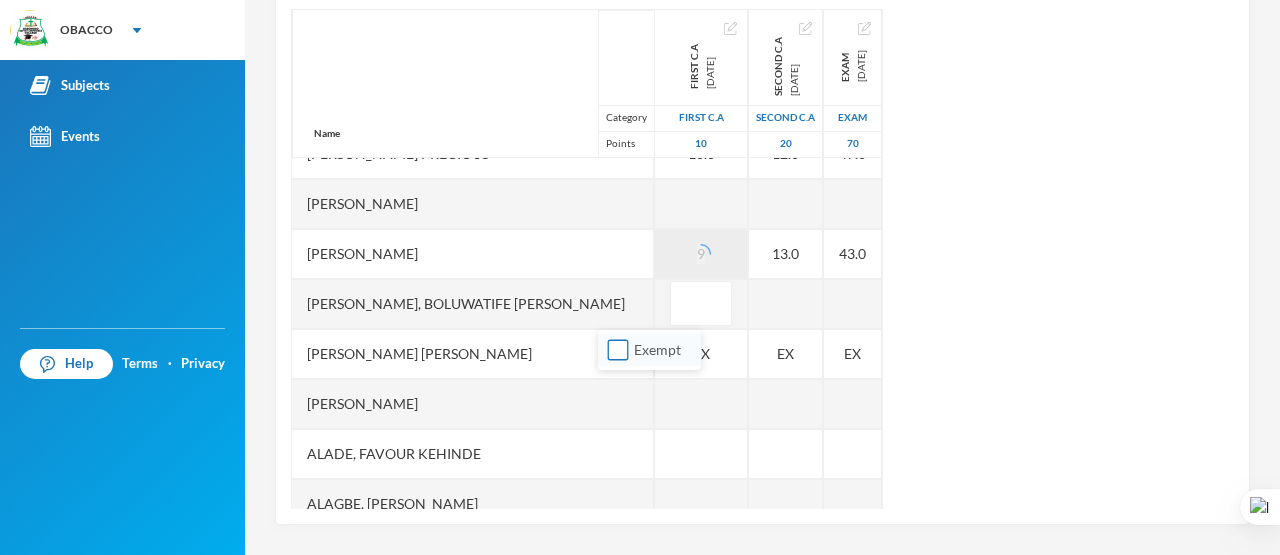 click on "Exempt" at bounding box center (618, 350) 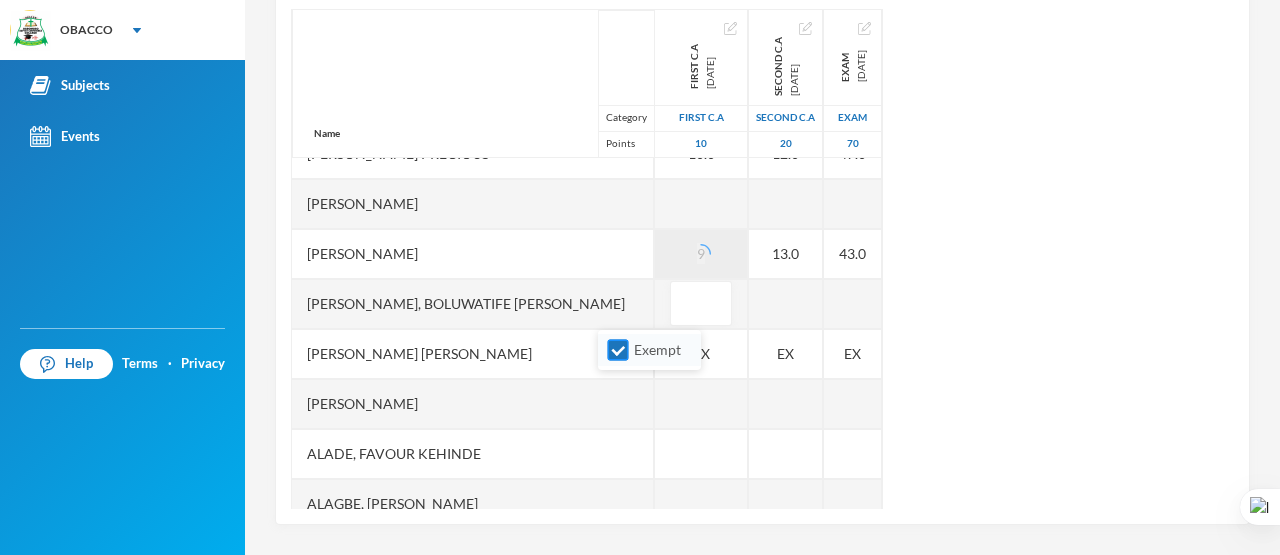 click on "Exempt" at bounding box center (618, 350) 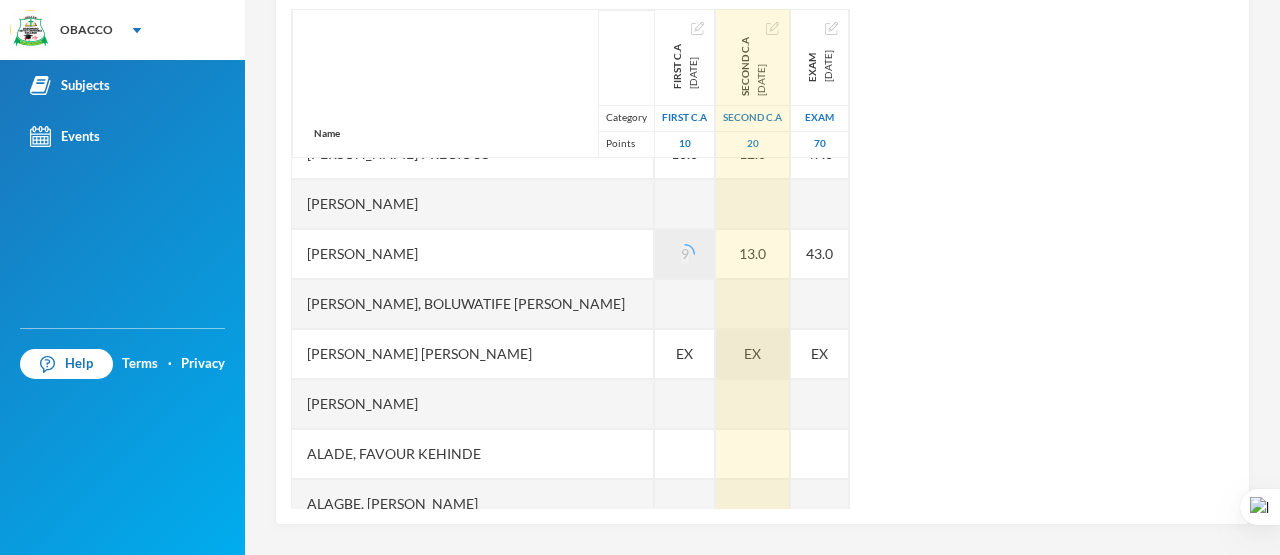 click on "EX" at bounding box center (753, 354) 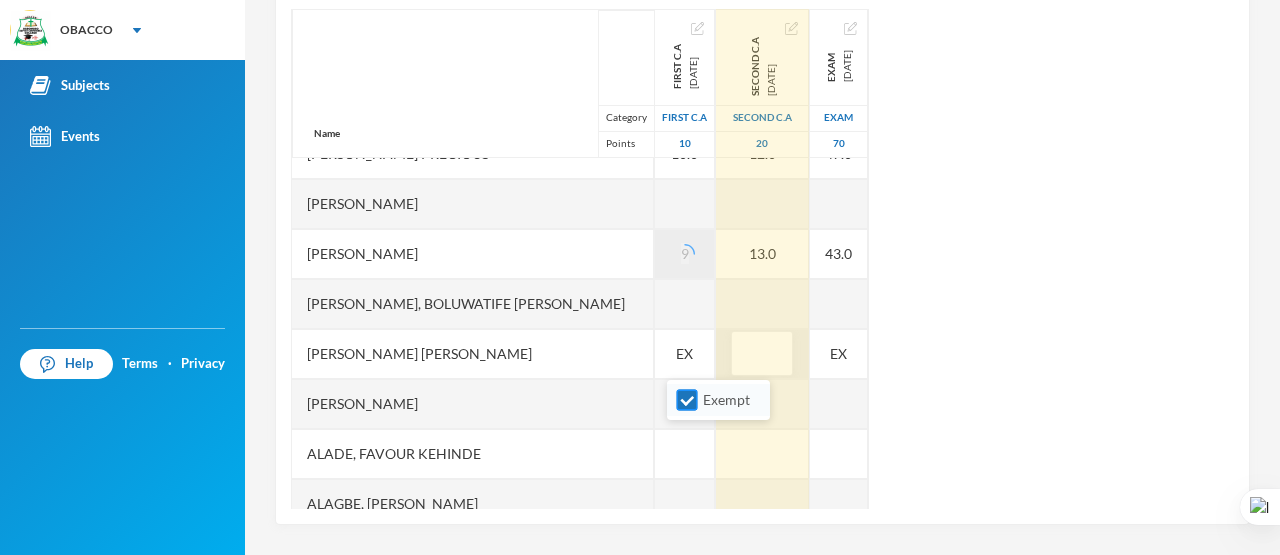 click on "Exempt" at bounding box center (687, 400) 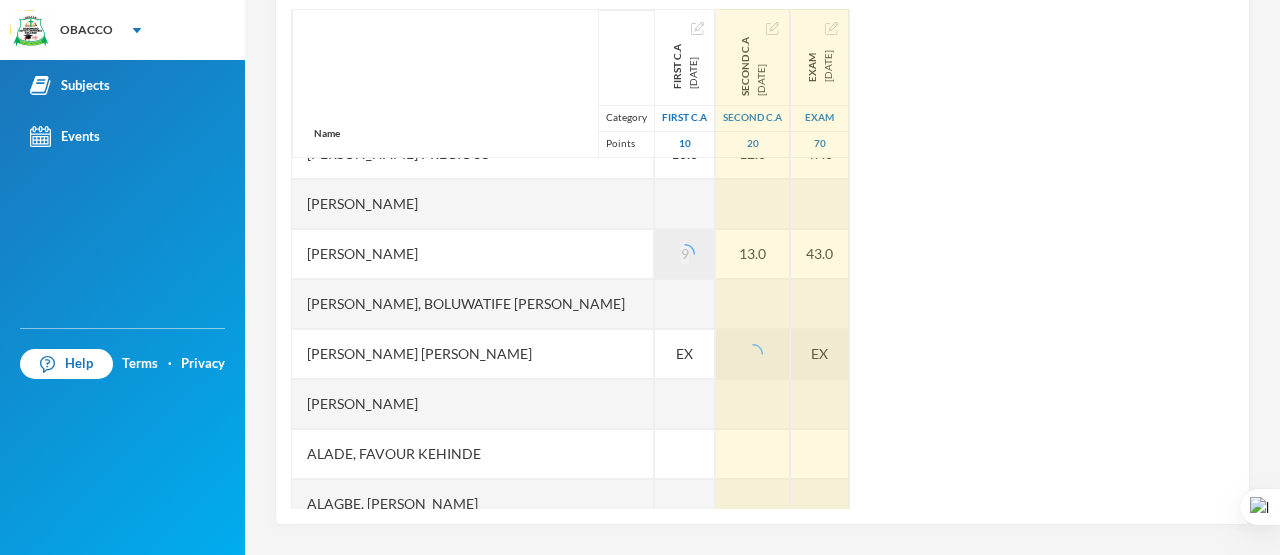 click on "EX" at bounding box center [820, 354] 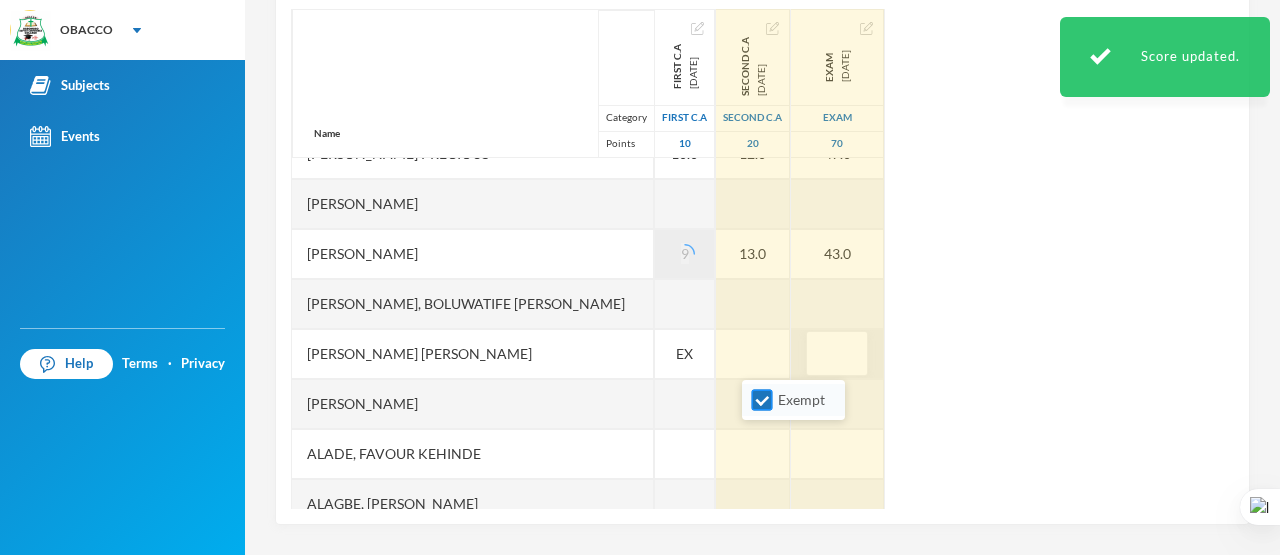 click on "Exempt" at bounding box center [762, 400] 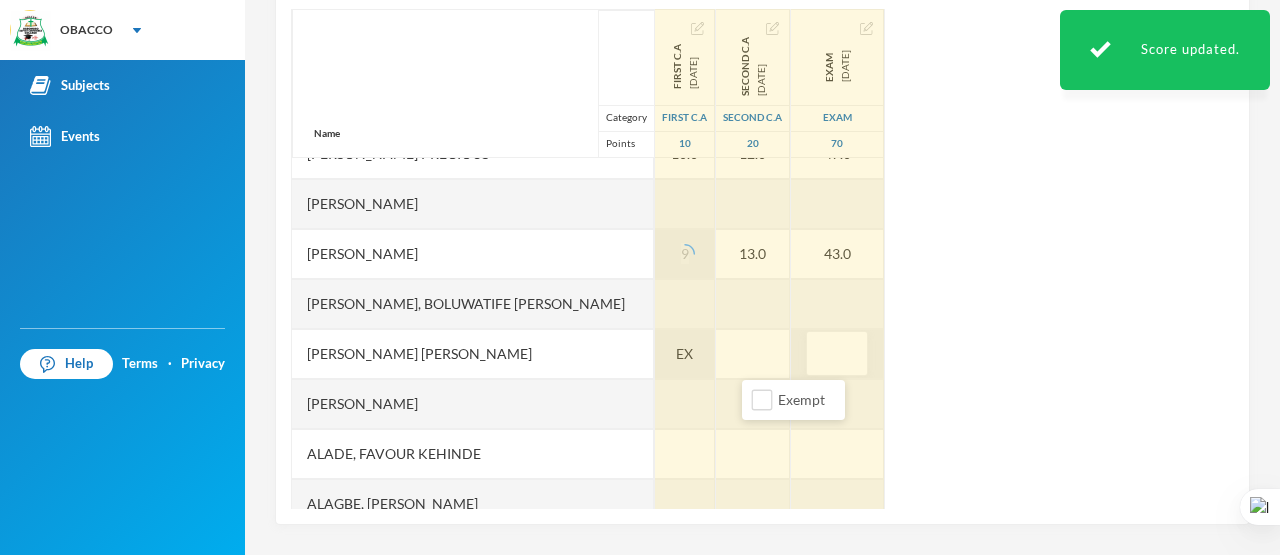click on "EX" at bounding box center [684, 353] 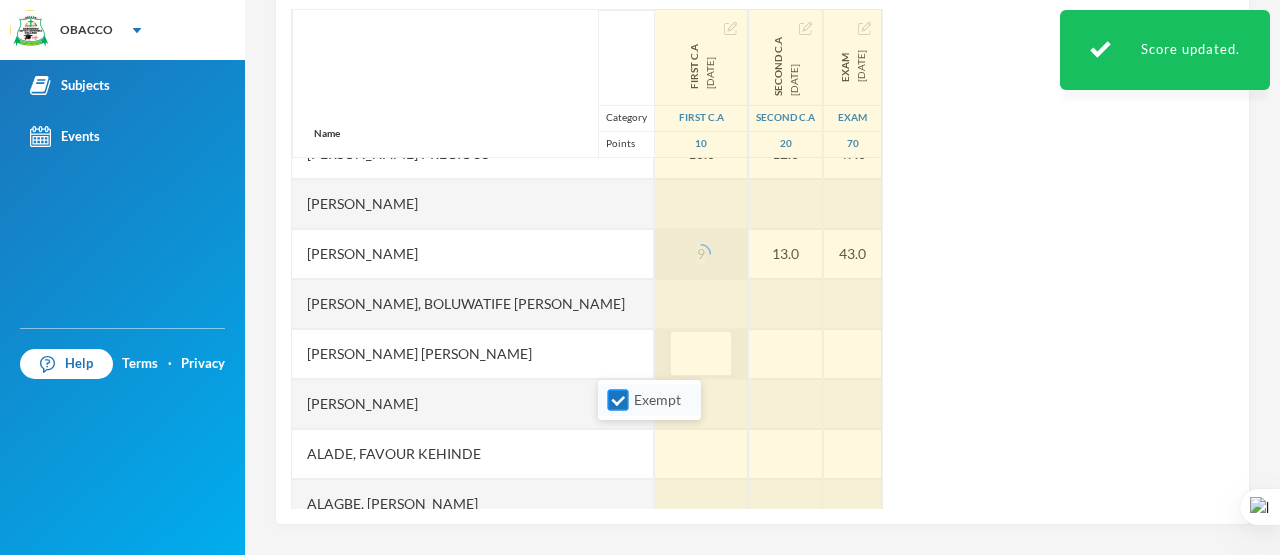 click on "Exempt" at bounding box center [618, 400] 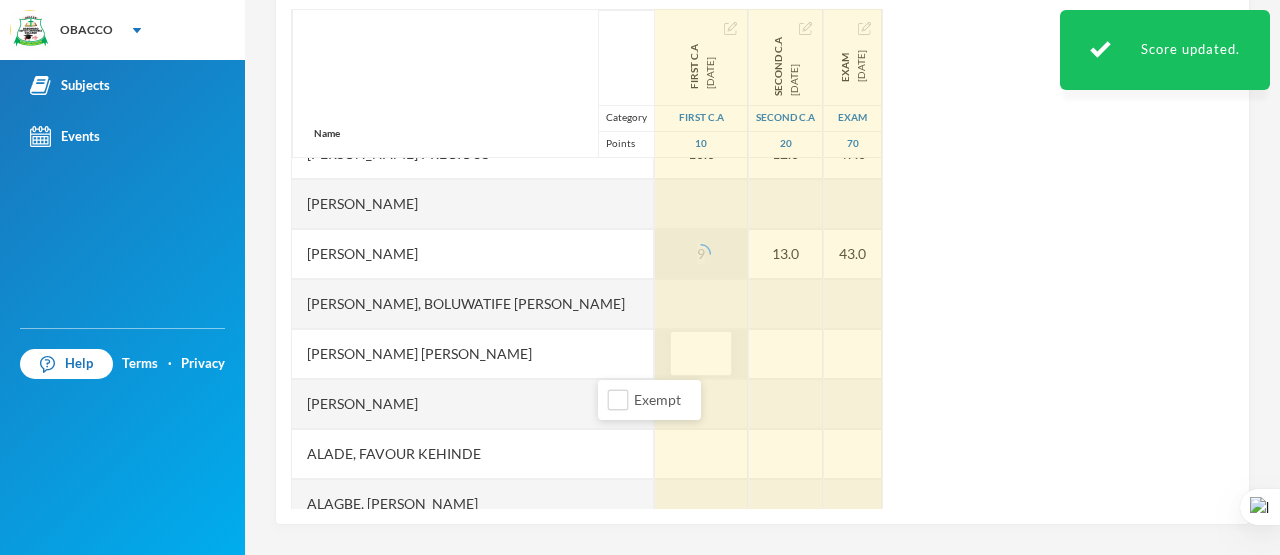 click at bounding box center (701, 354) 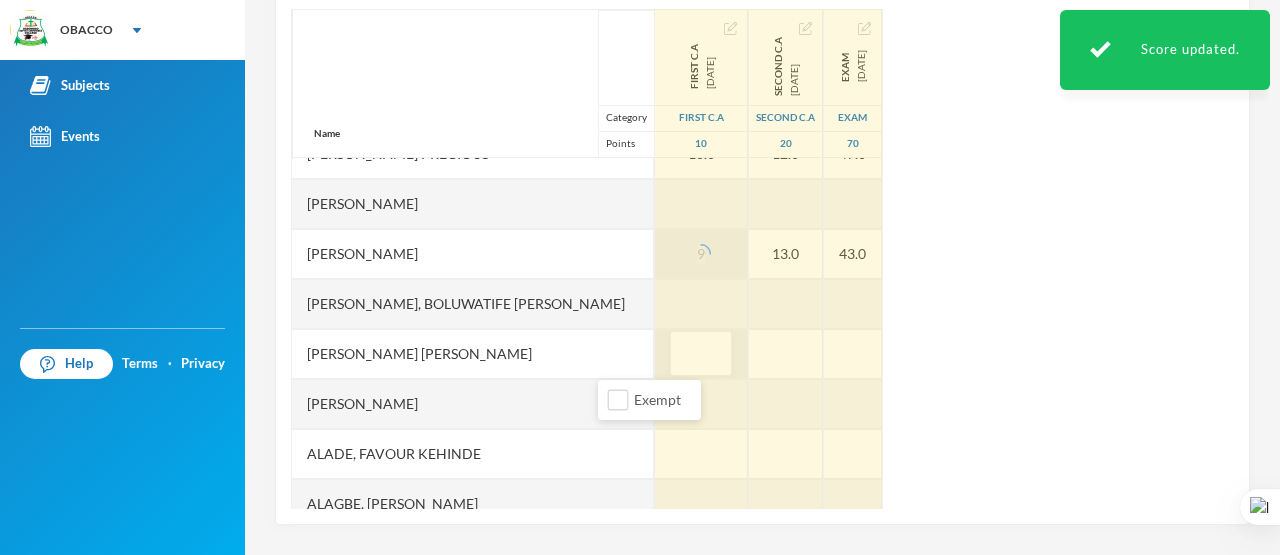 type on "8" 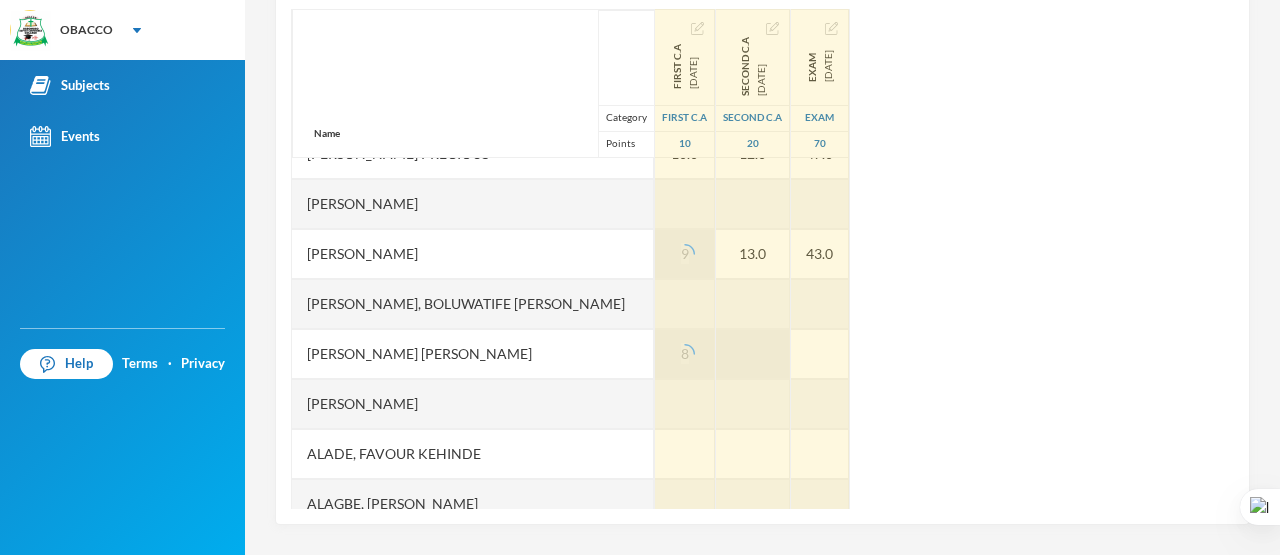 click at bounding box center (753, 354) 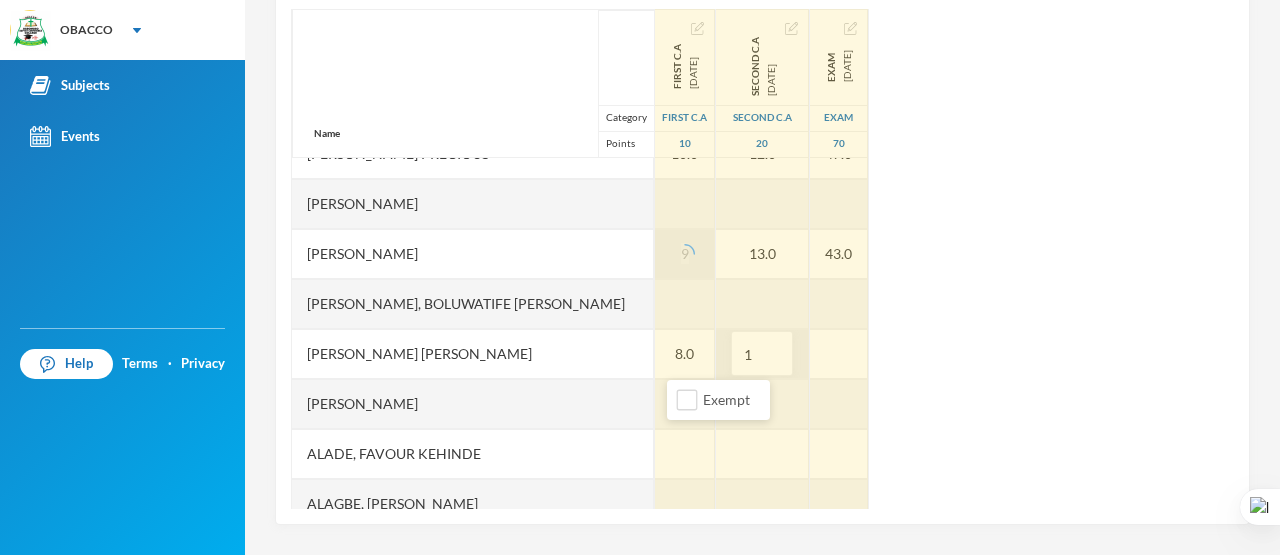 type on "12" 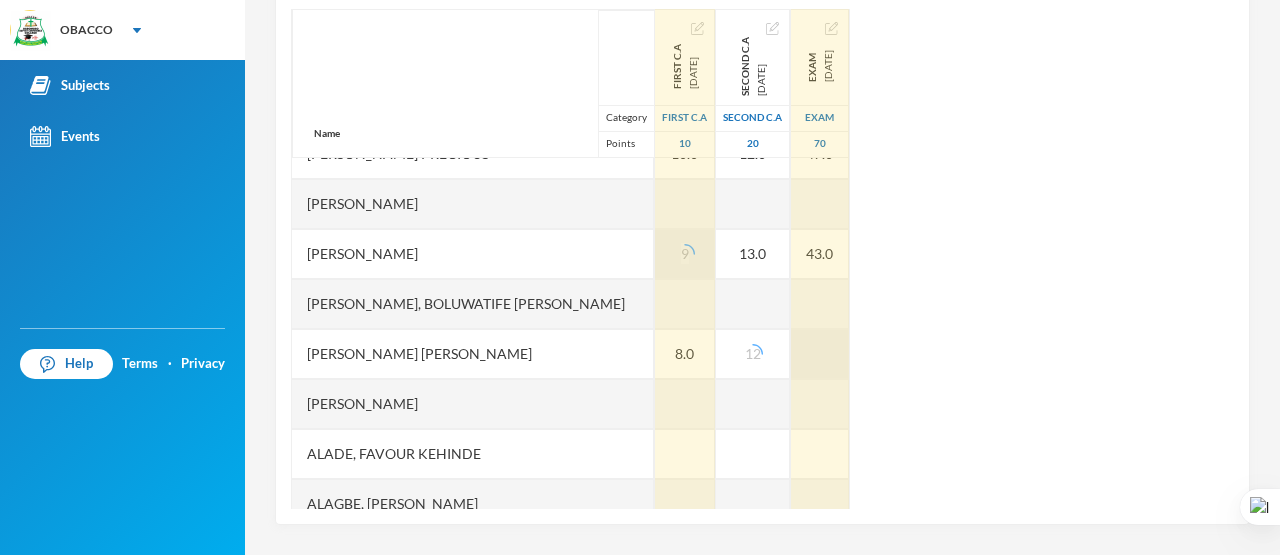 click at bounding box center [820, 354] 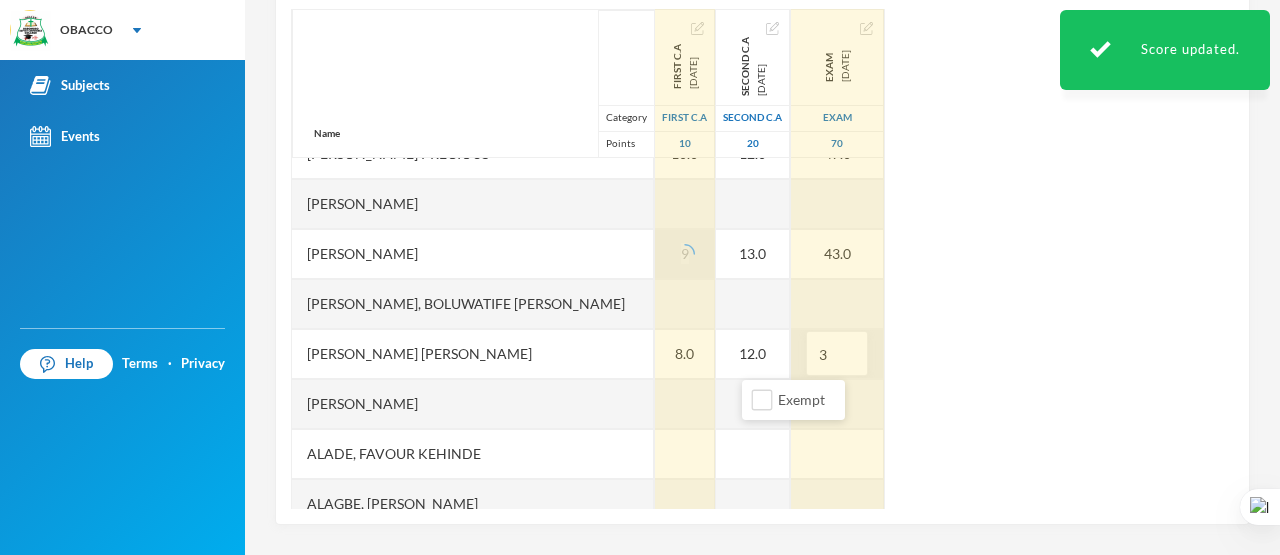 type on "34" 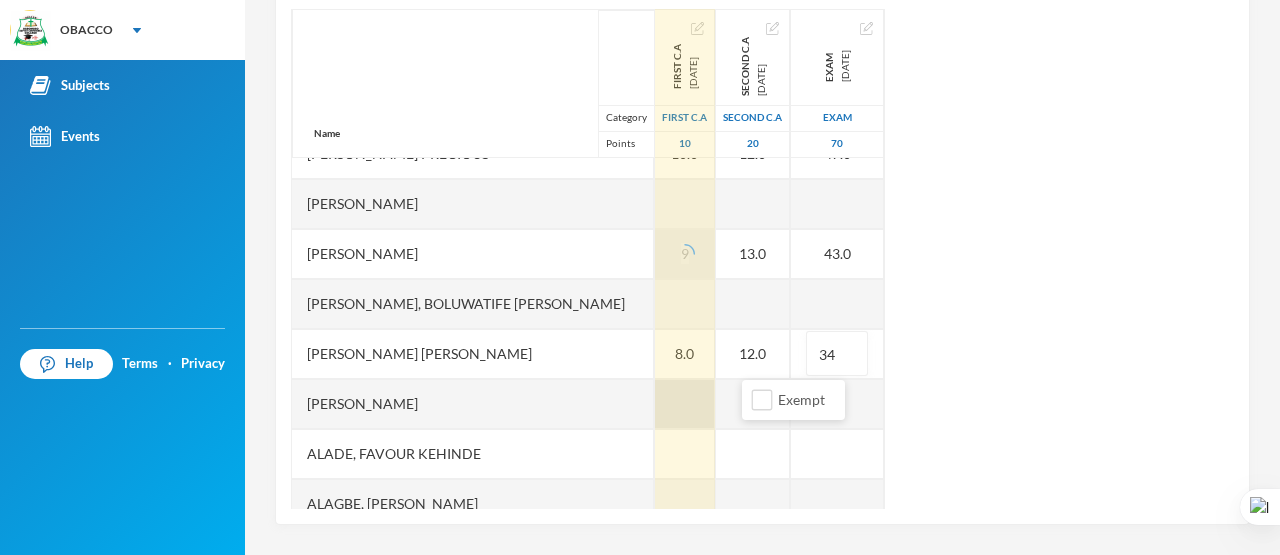 click at bounding box center [685, 404] 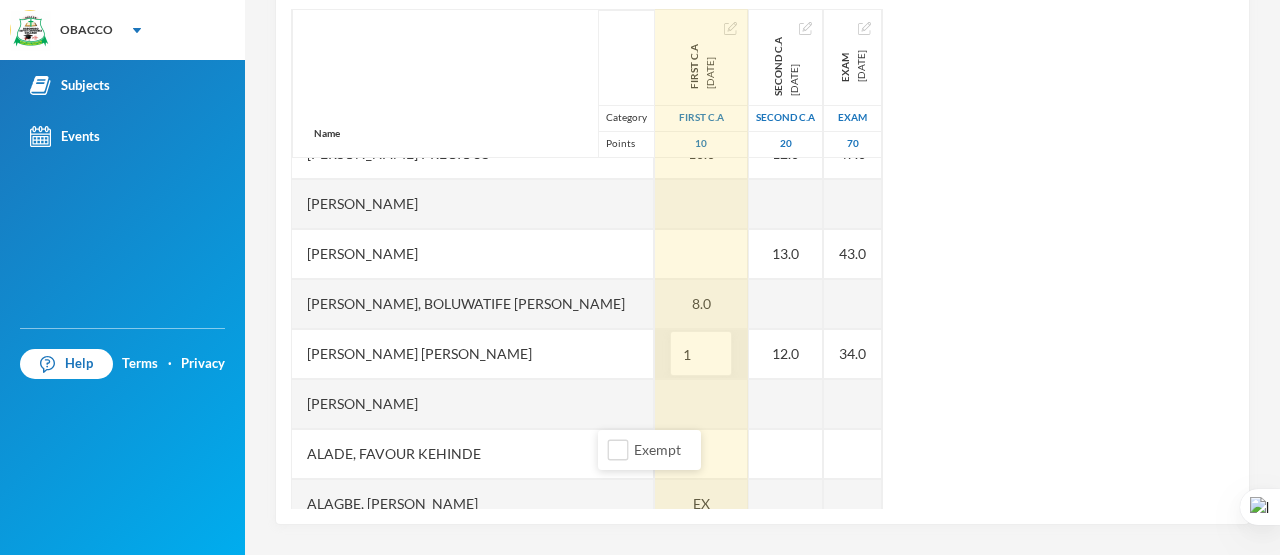 type on "10" 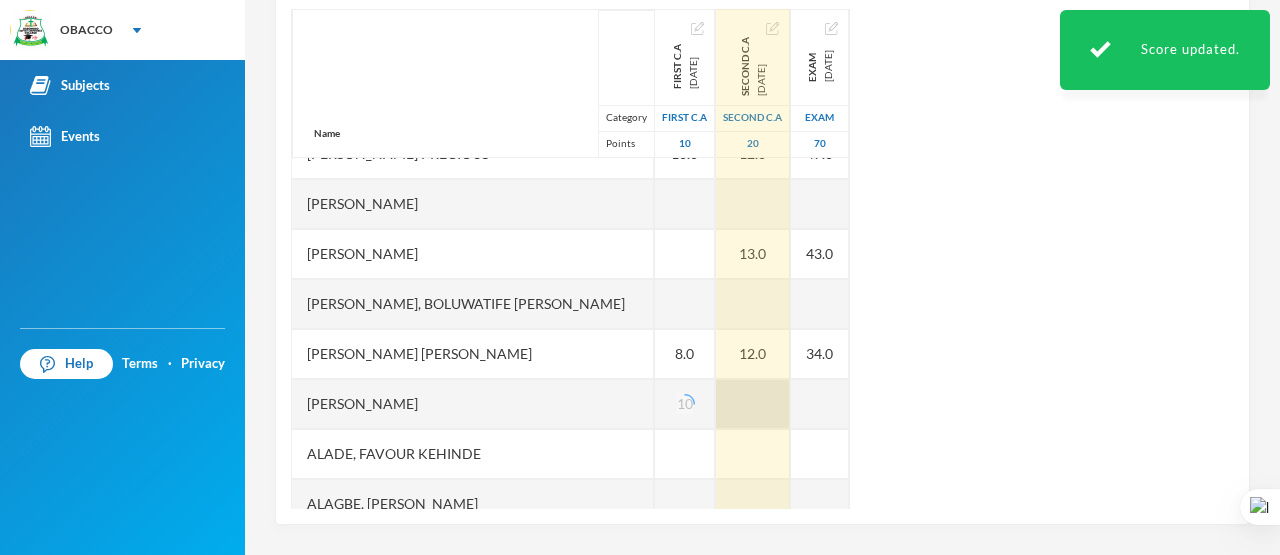 click at bounding box center [753, 404] 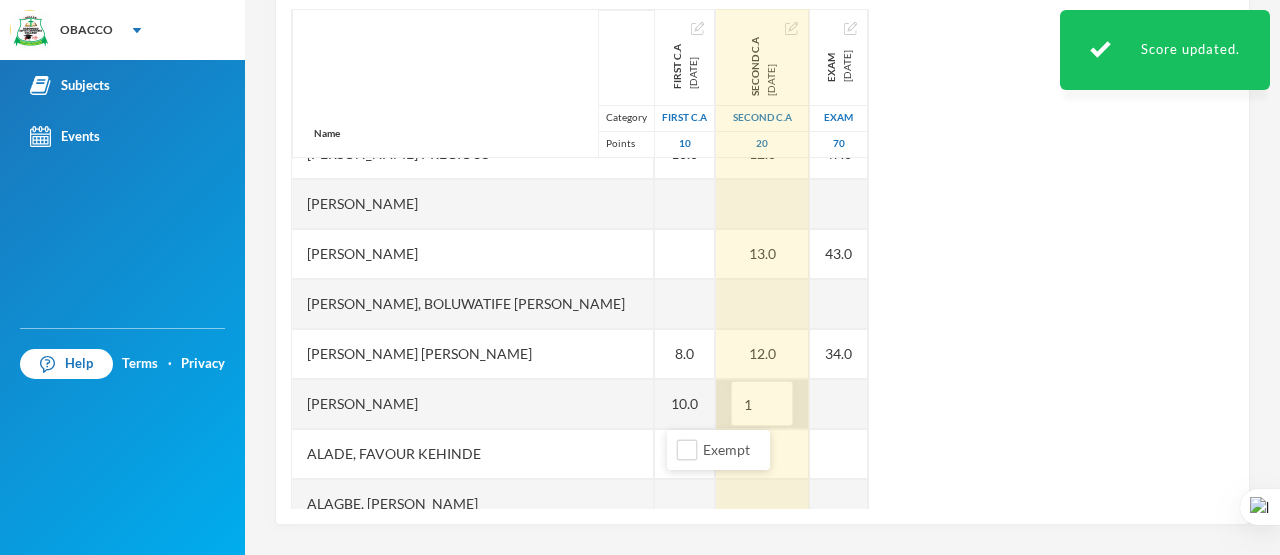 type on "12" 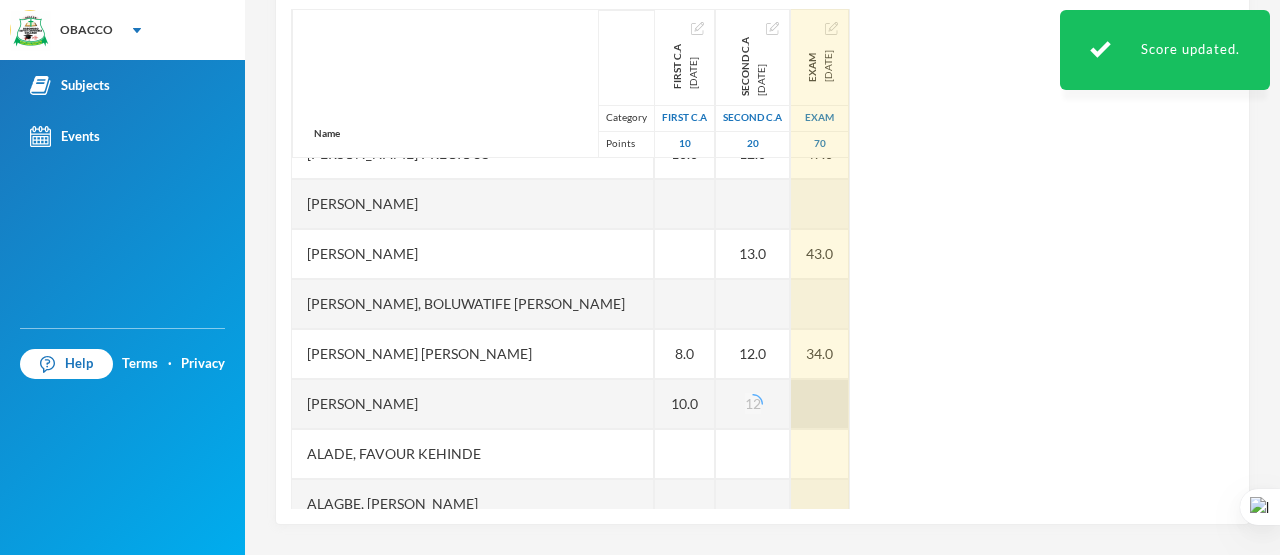 click at bounding box center (820, 404) 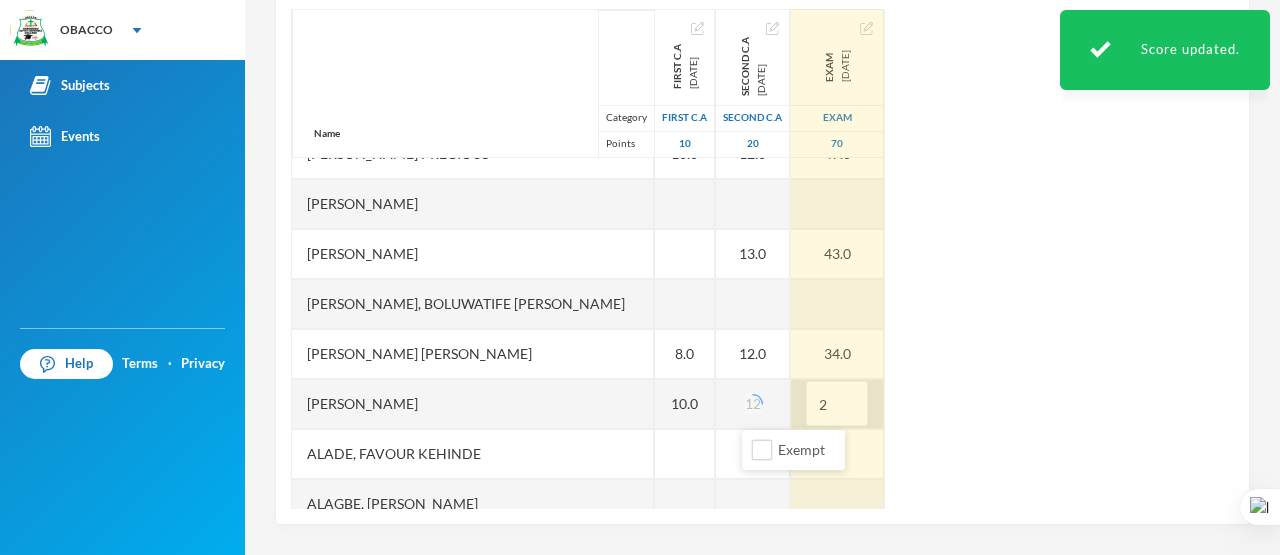 type on "27" 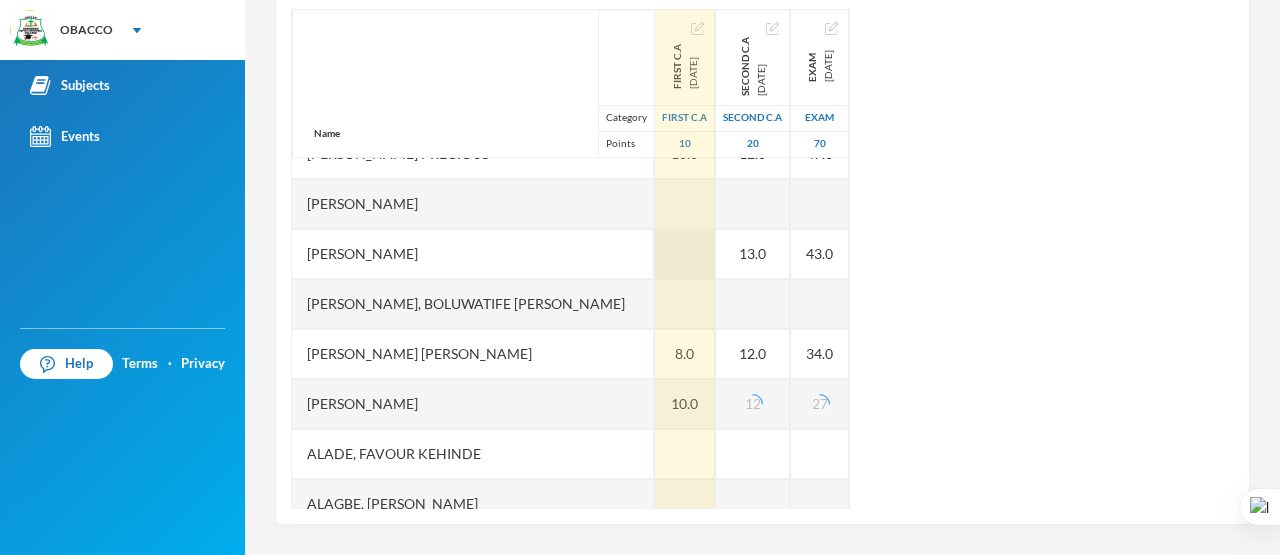 click at bounding box center [685, 254] 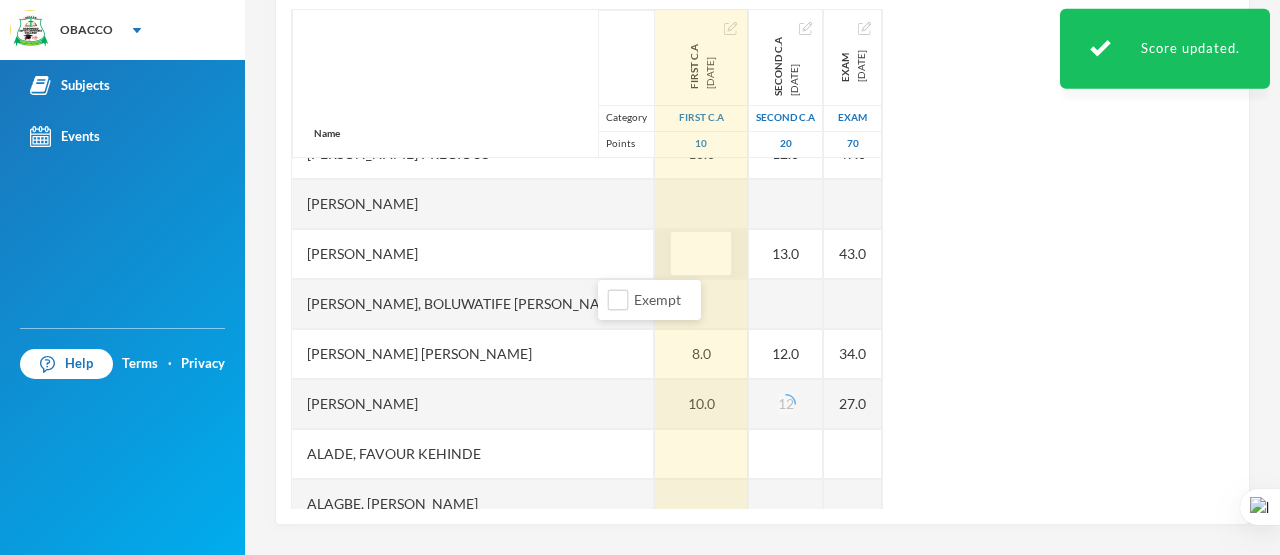 type on "9" 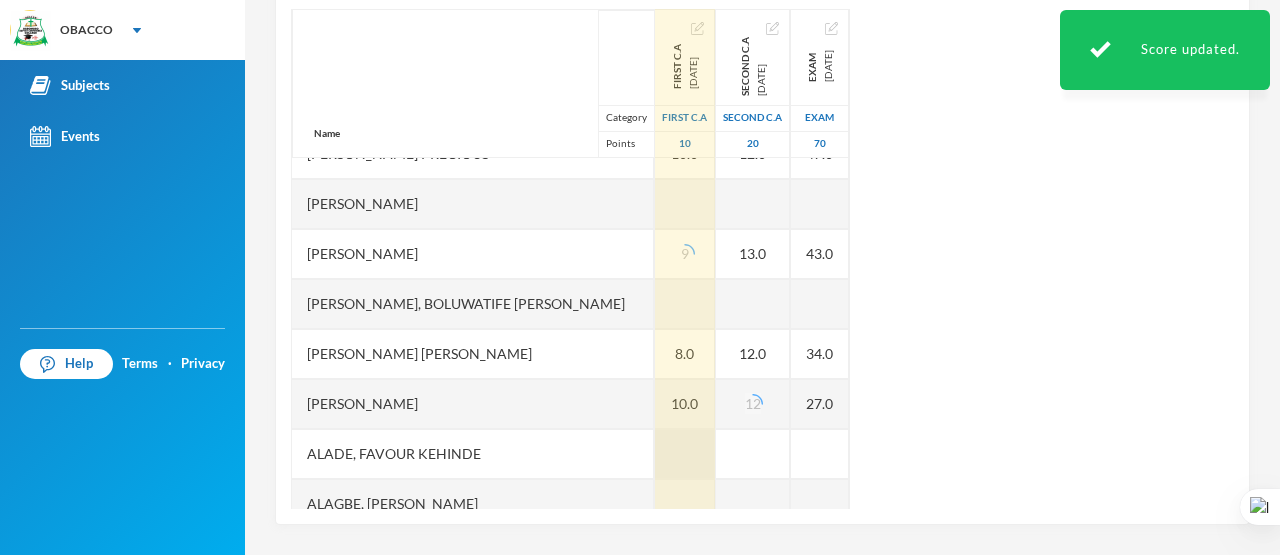 click at bounding box center (685, 454) 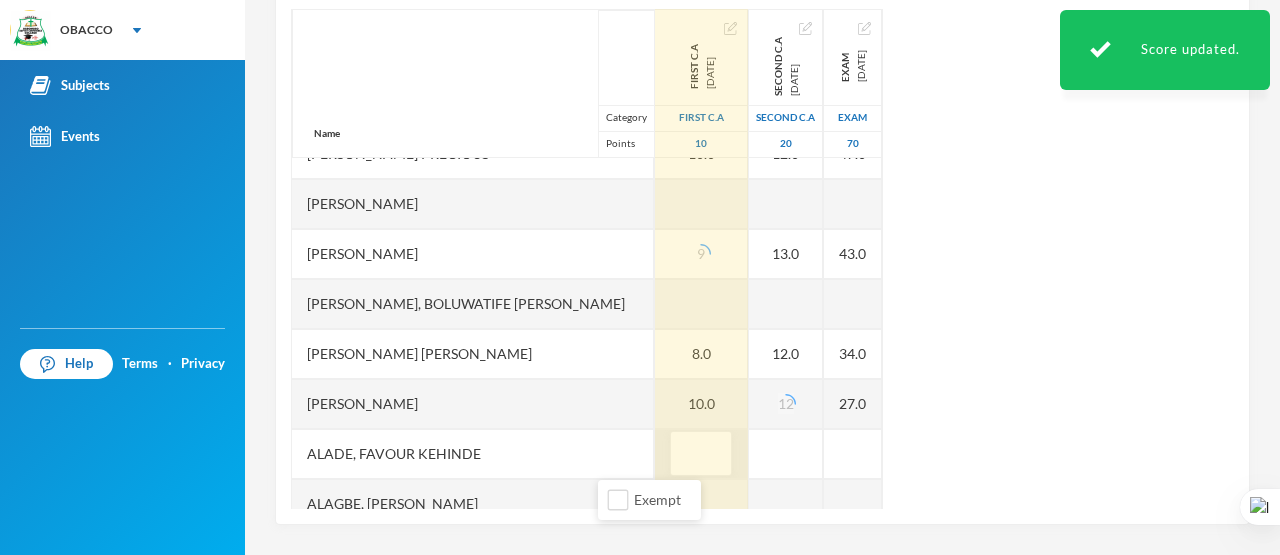 click at bounding box center (701, 454) 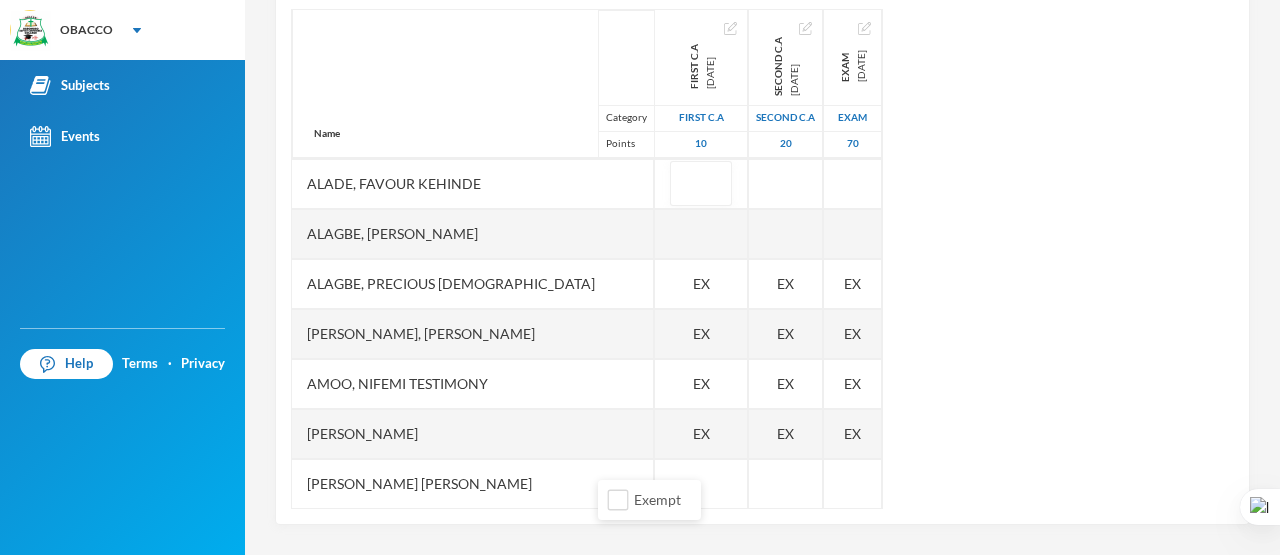 scroll, scrollTop: 1560, scrollLeft: 0, axis: vertical 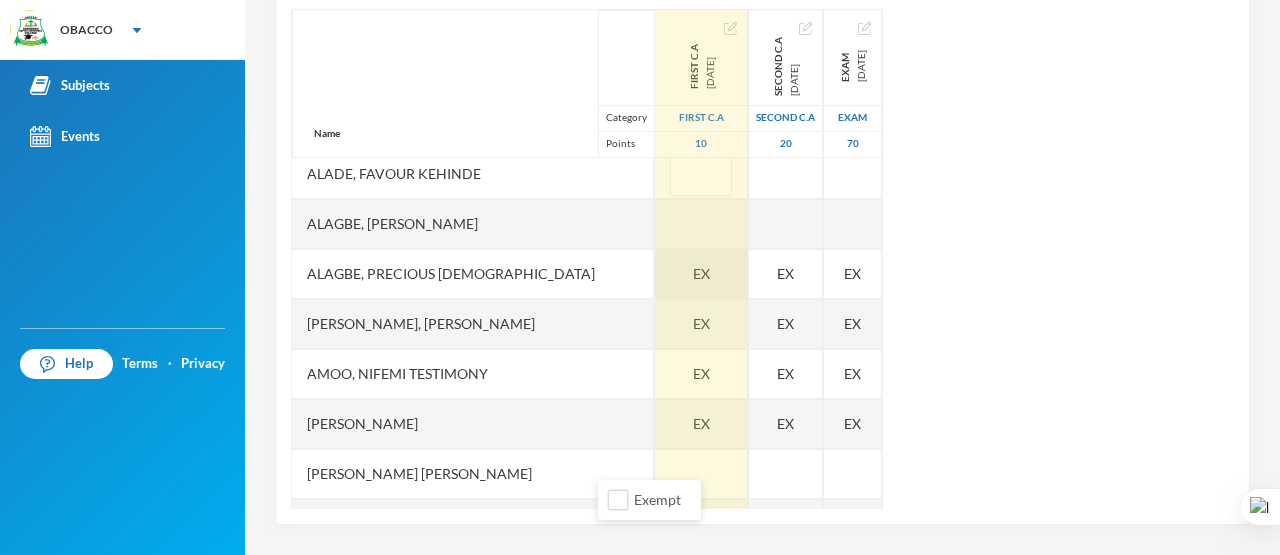 click on "EX" at bounding box center (701, 274) 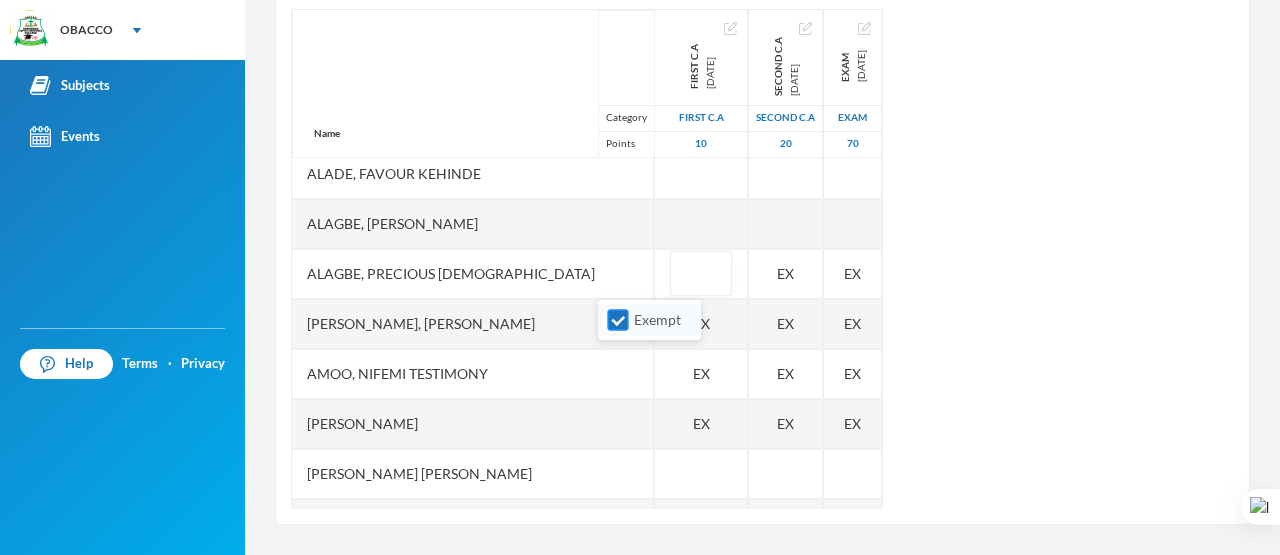 click on "Exempt" at bounding box center (618, 320) 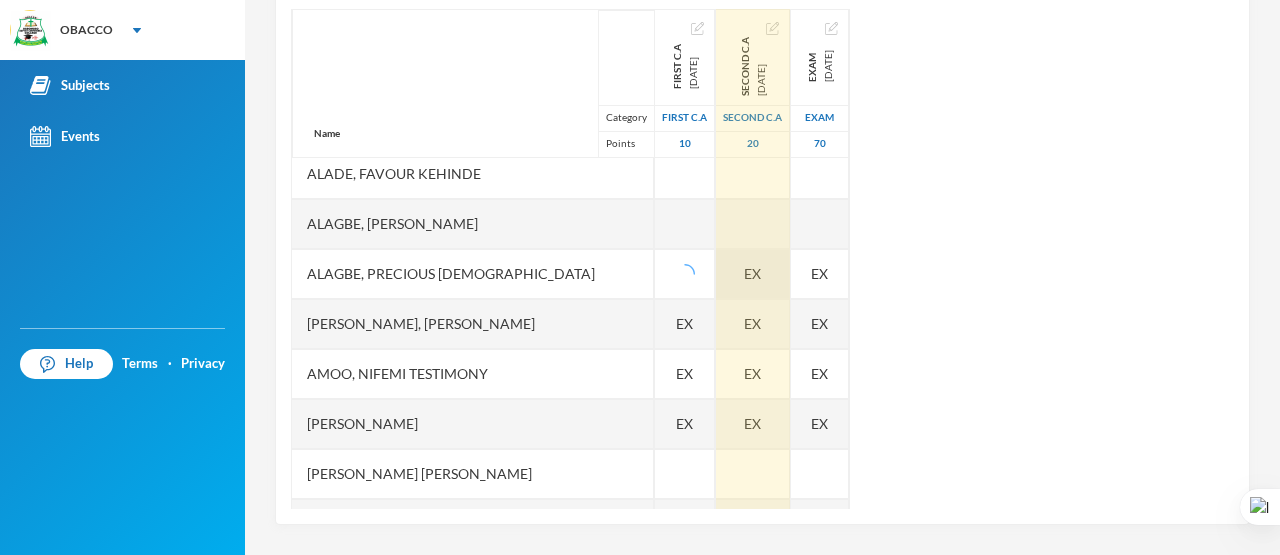 click on "EX" at bounding box center (753, 274) 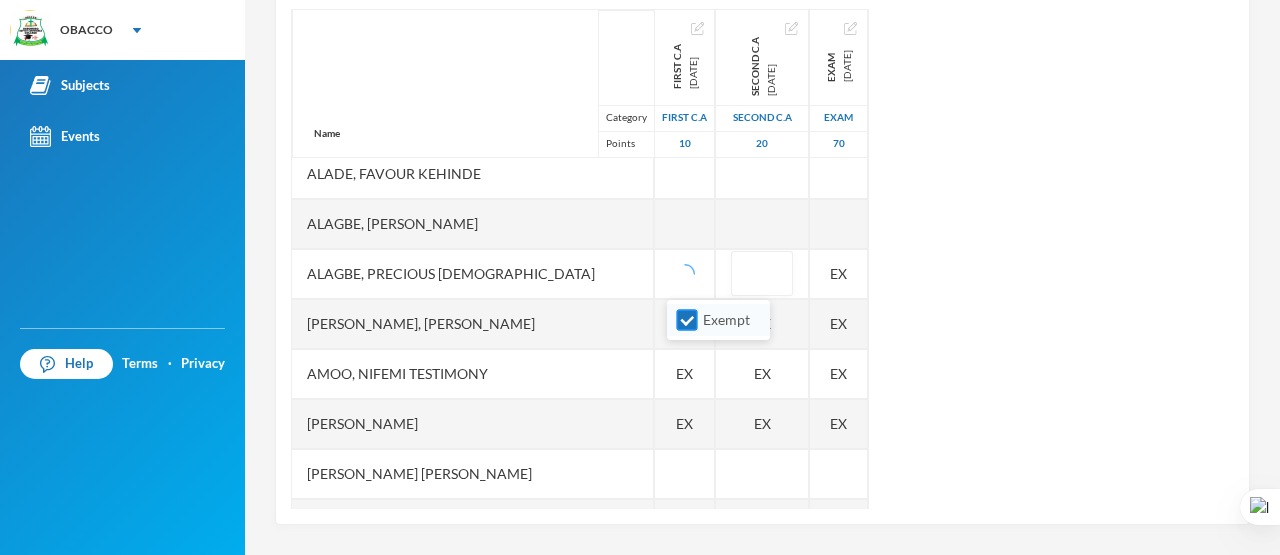 click on "Exempt" at bounding box center [687, 320] 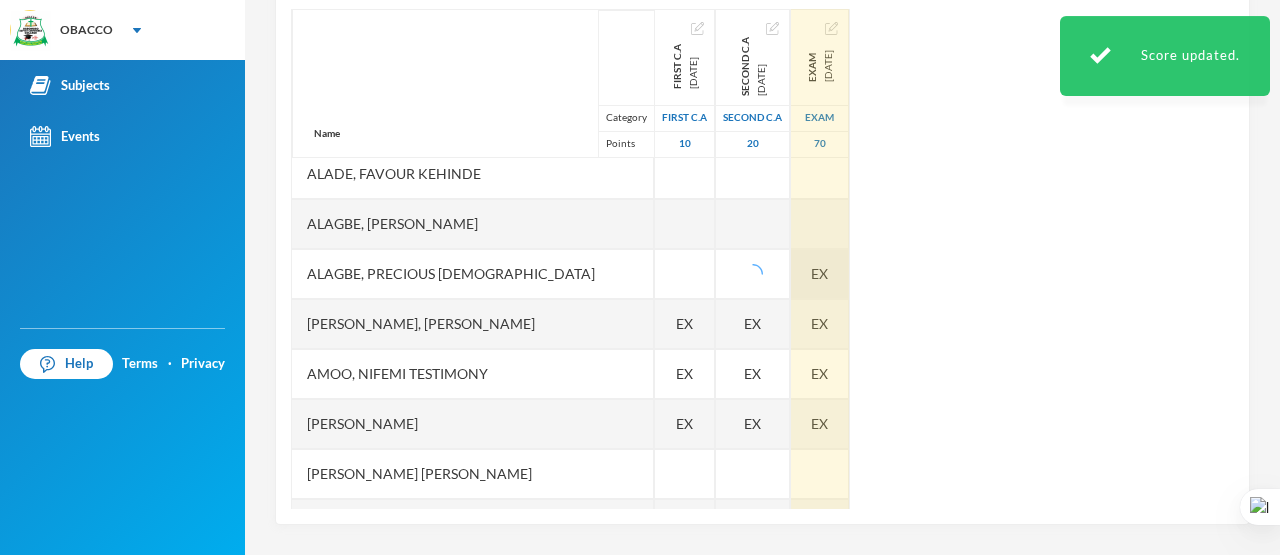 click on "EX" at bounding box center (820, 274) 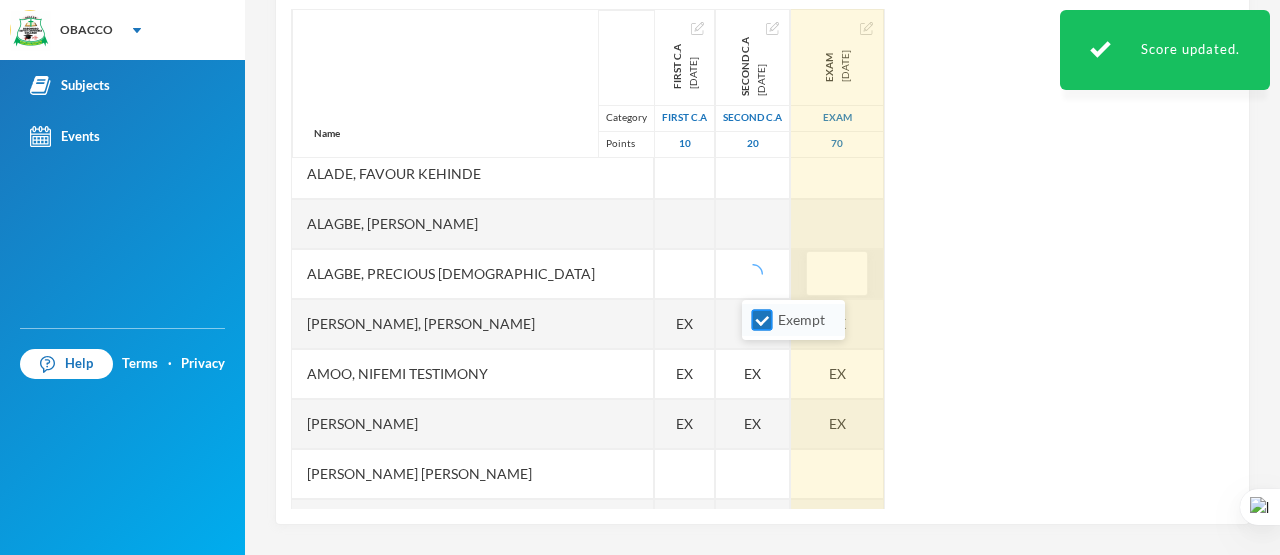 click on "Exempt" at bounding box center [762, 320] 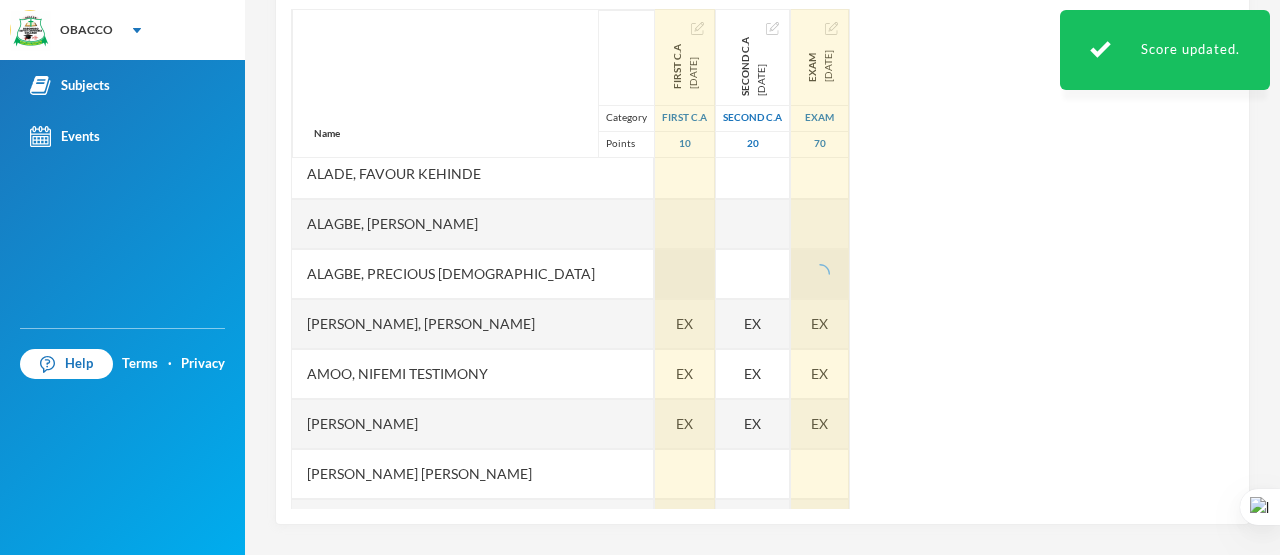click at bounding box center [685, 274] 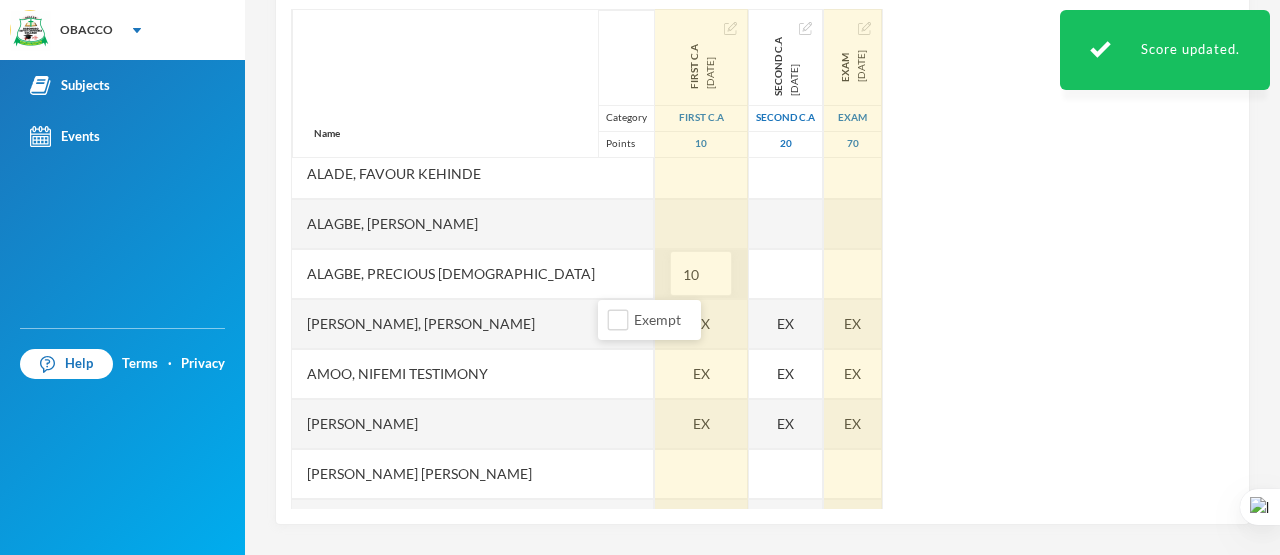 type on "10" 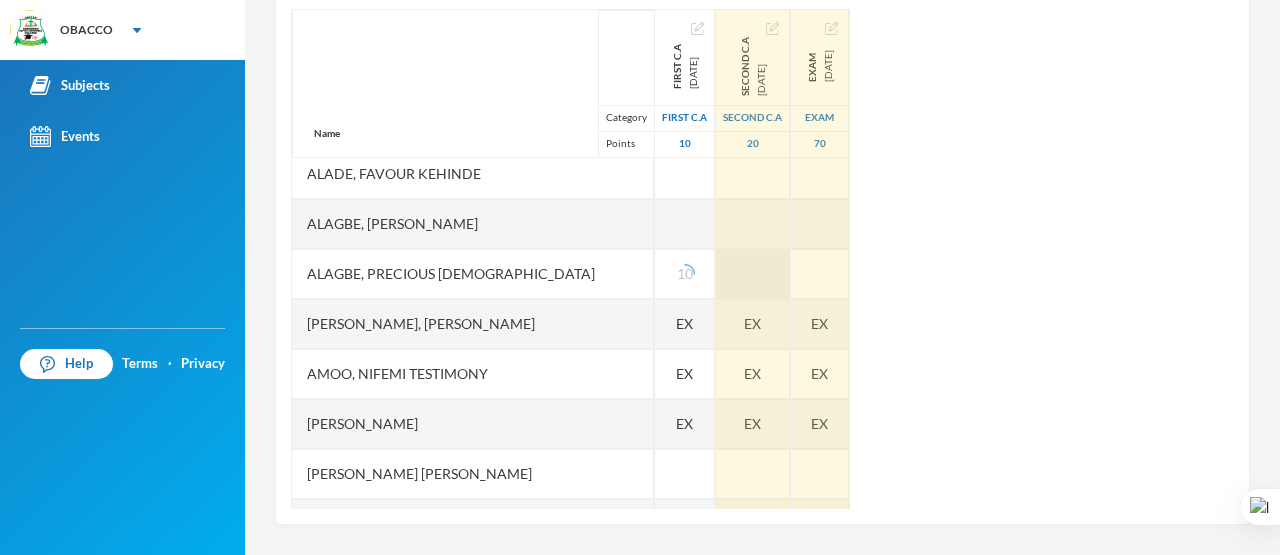 click at bounding box center [753, 274] 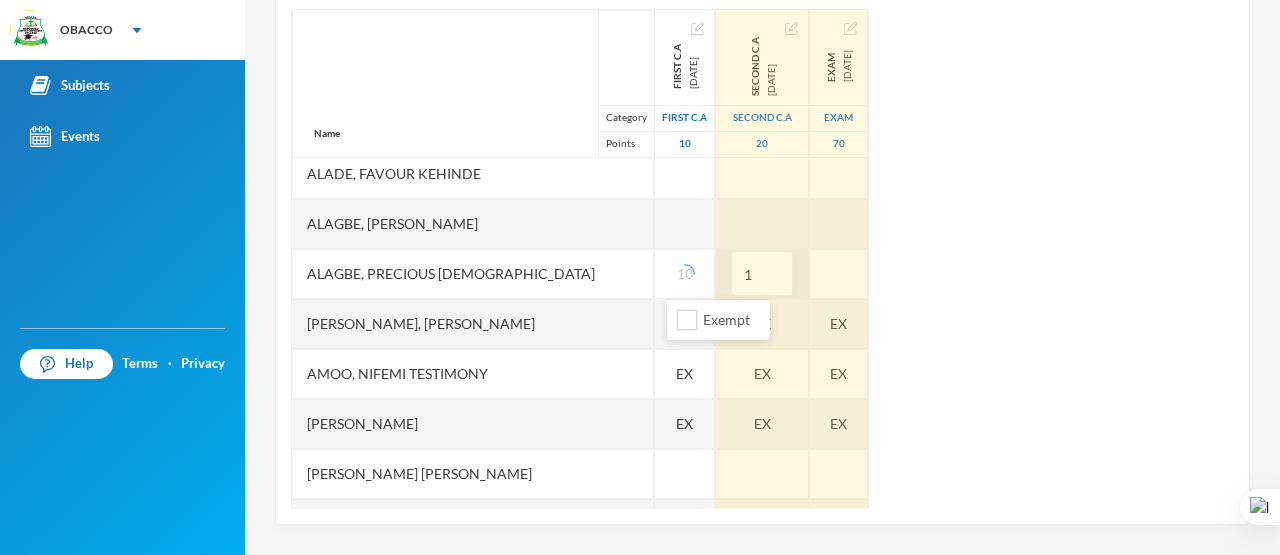type on "16" 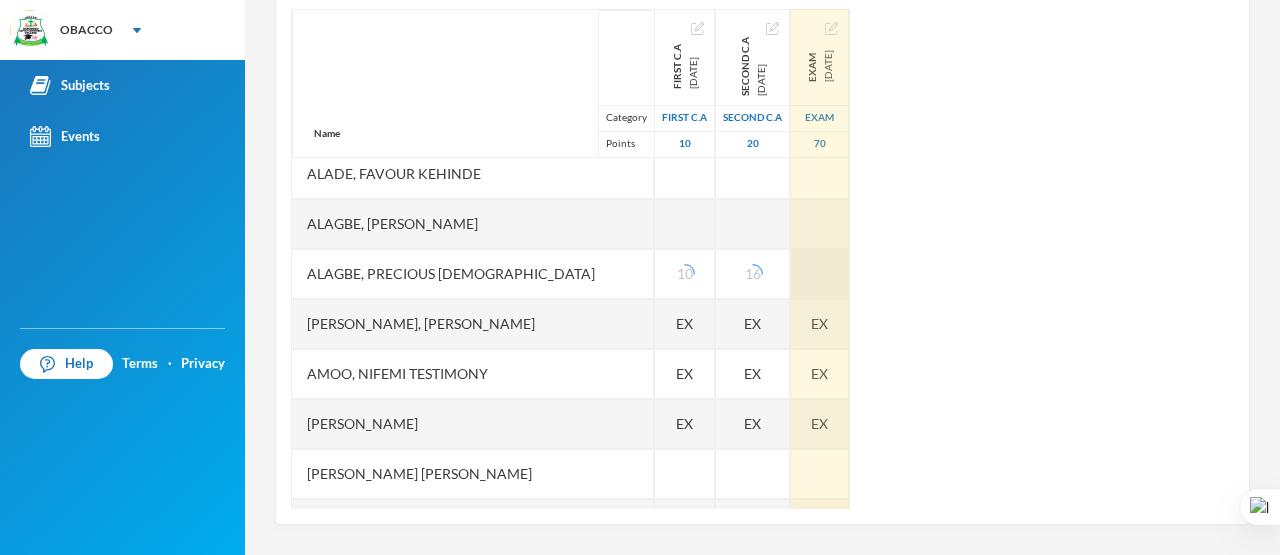 click at bounding box center [820, 274] 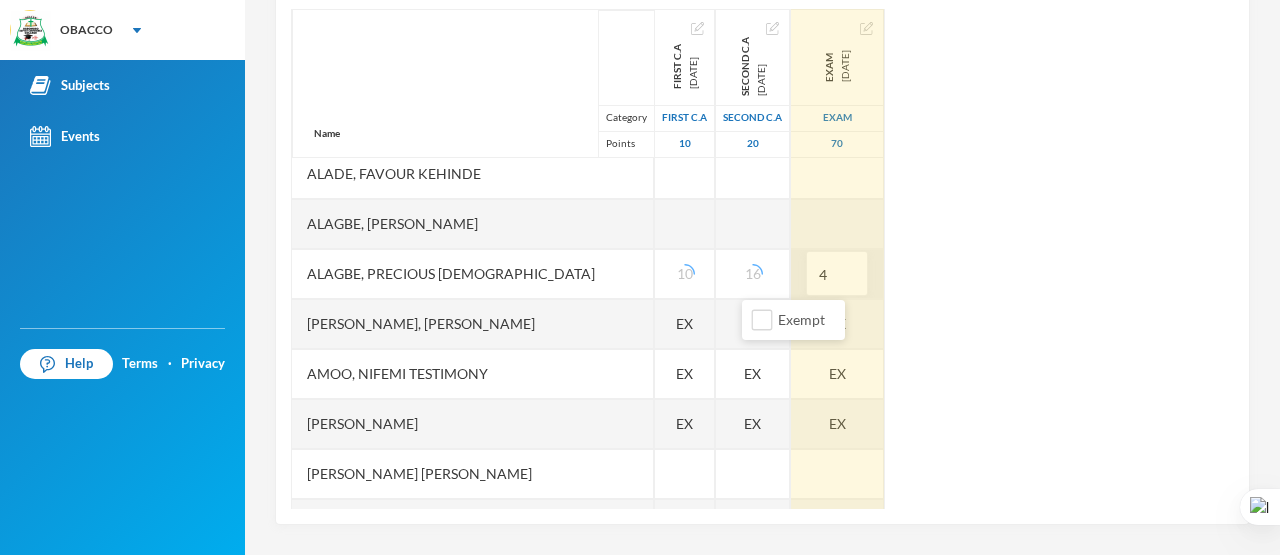 type on "49" 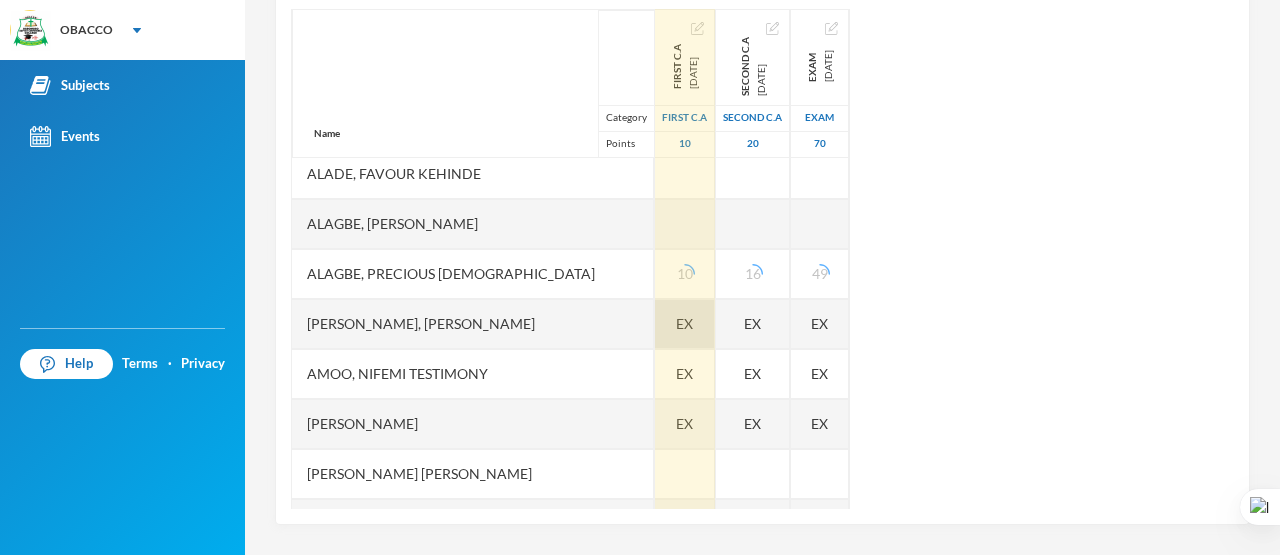 click on "EX" at bounding box center (684, 323) 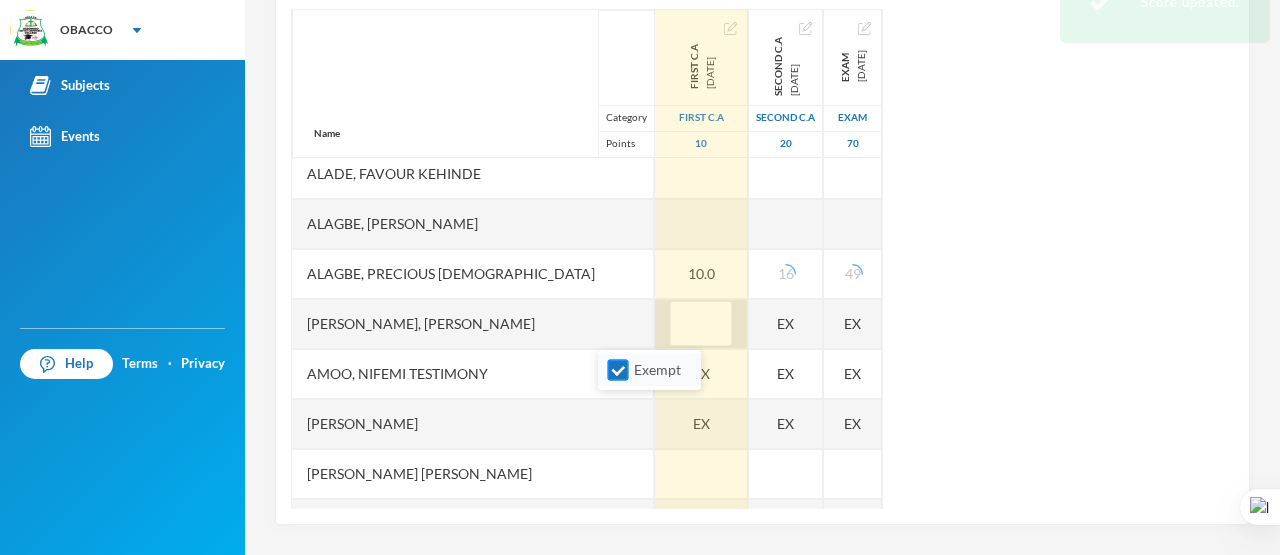 click on "Exempt" at bounding box center [618, 370] 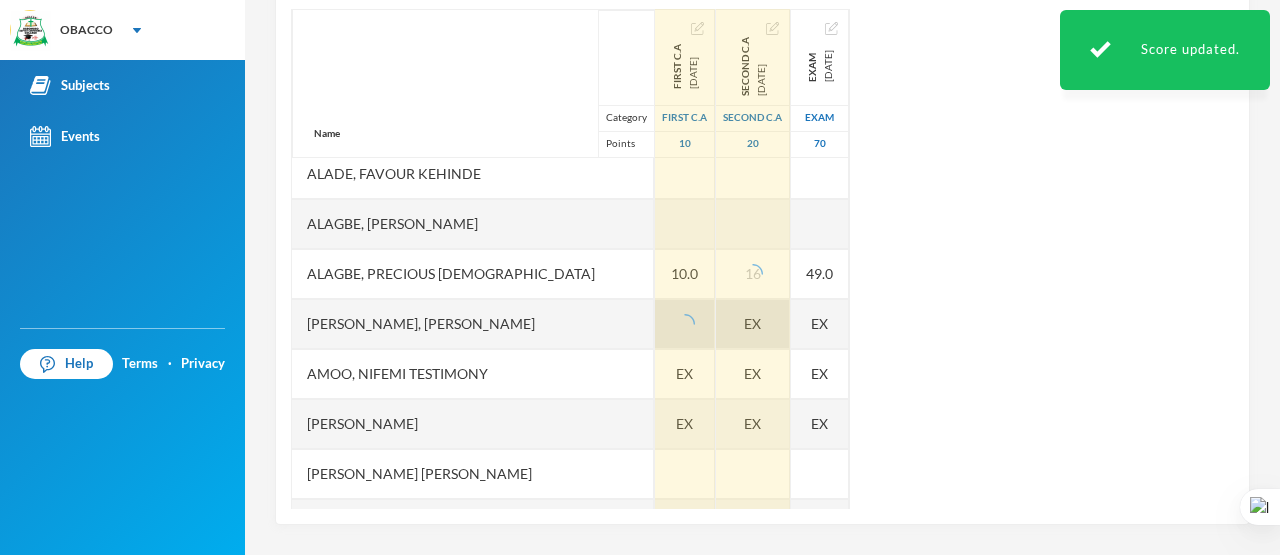 click on "EX" at bounding box center (753, 324) 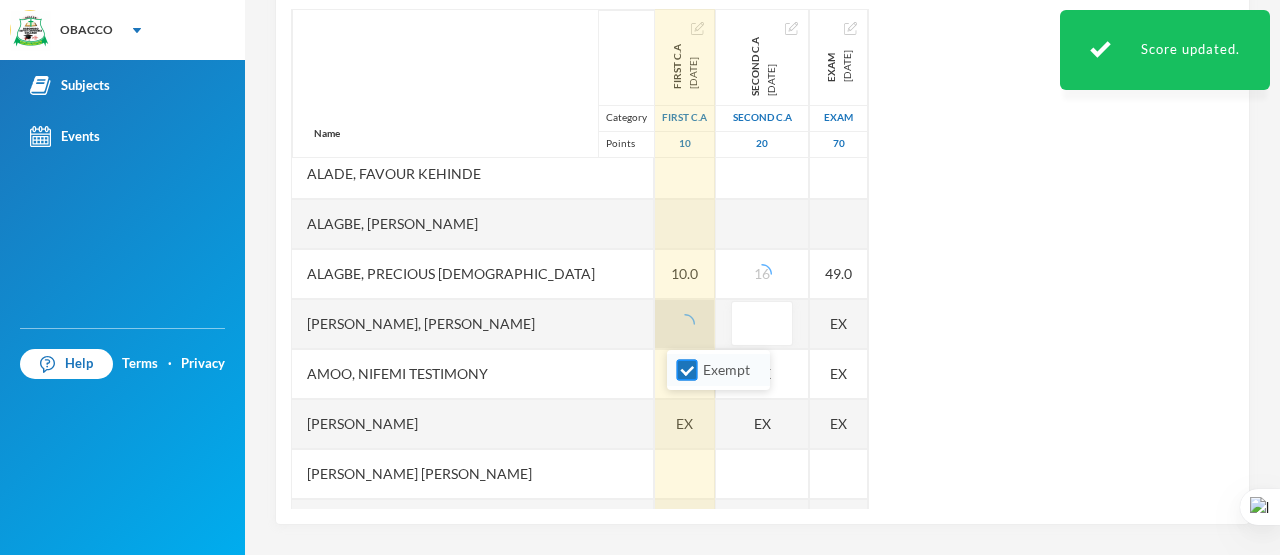 click on "Exempt" at bounding box center (687, 370) 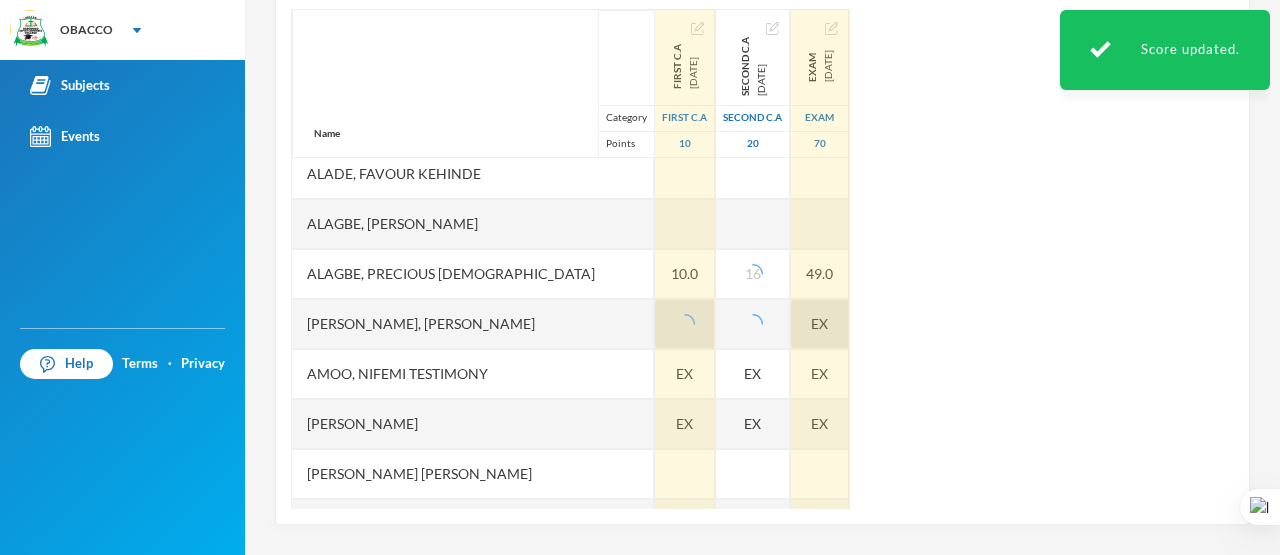 click on "EX" at bounding box center (820, 324) 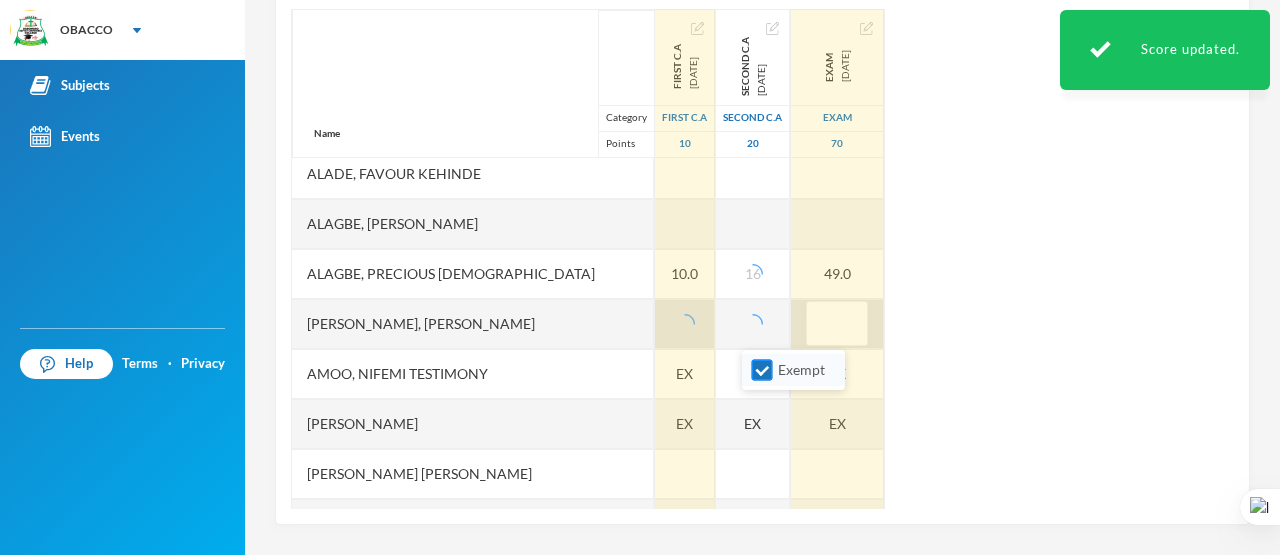 click on "Exempt" at bounding box center (762, 370) 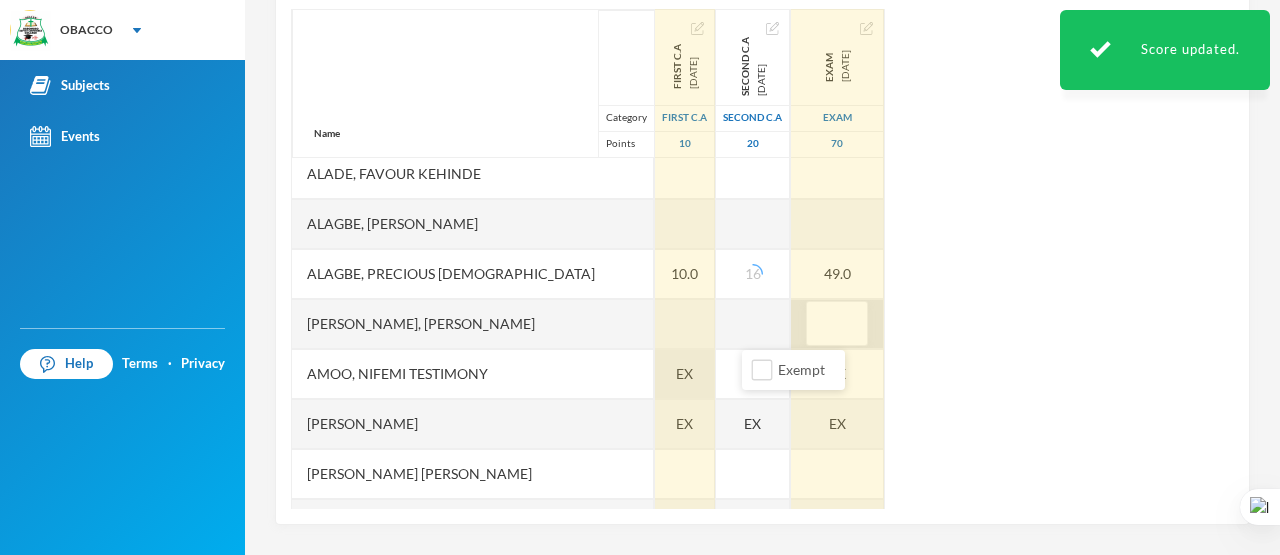 click at bounding box center (685, 324) 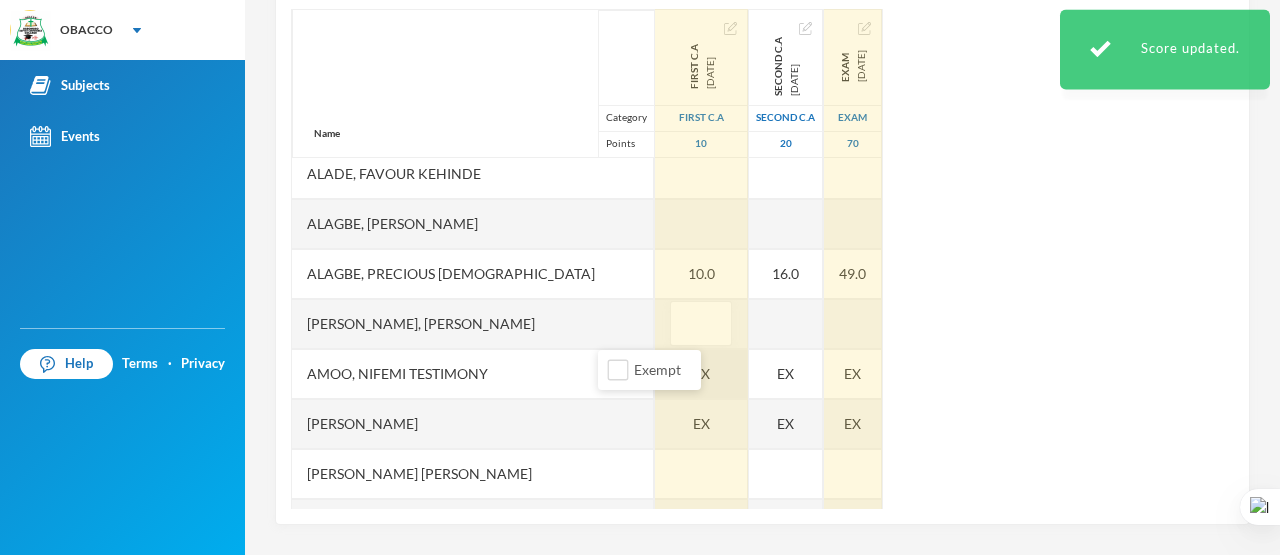type on "6" 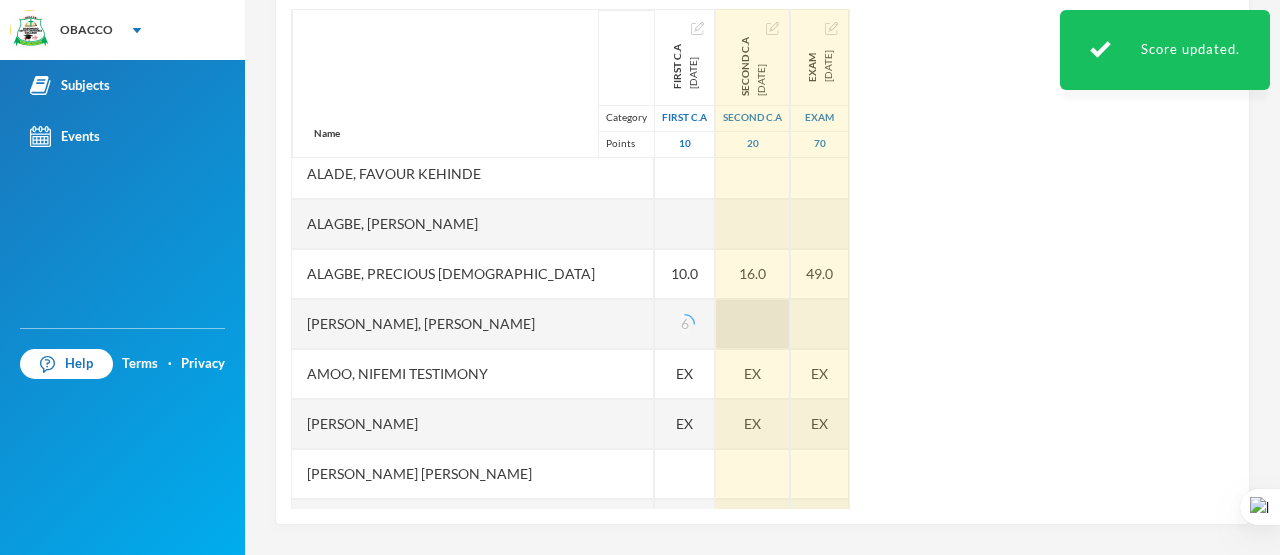 click at bounding box center [753, 324] 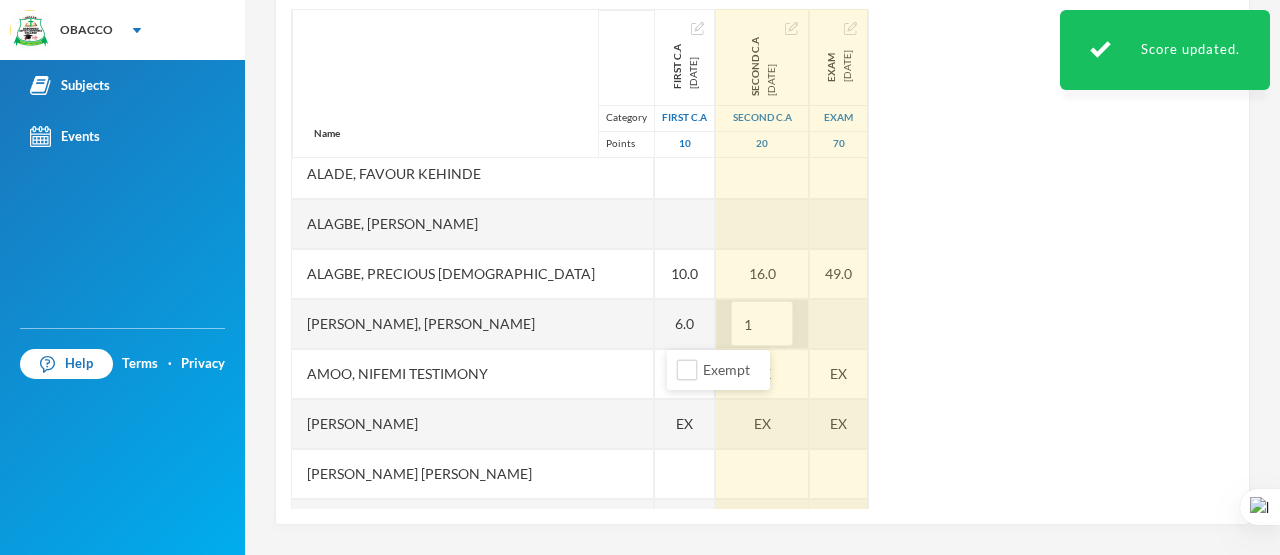 type on "14" 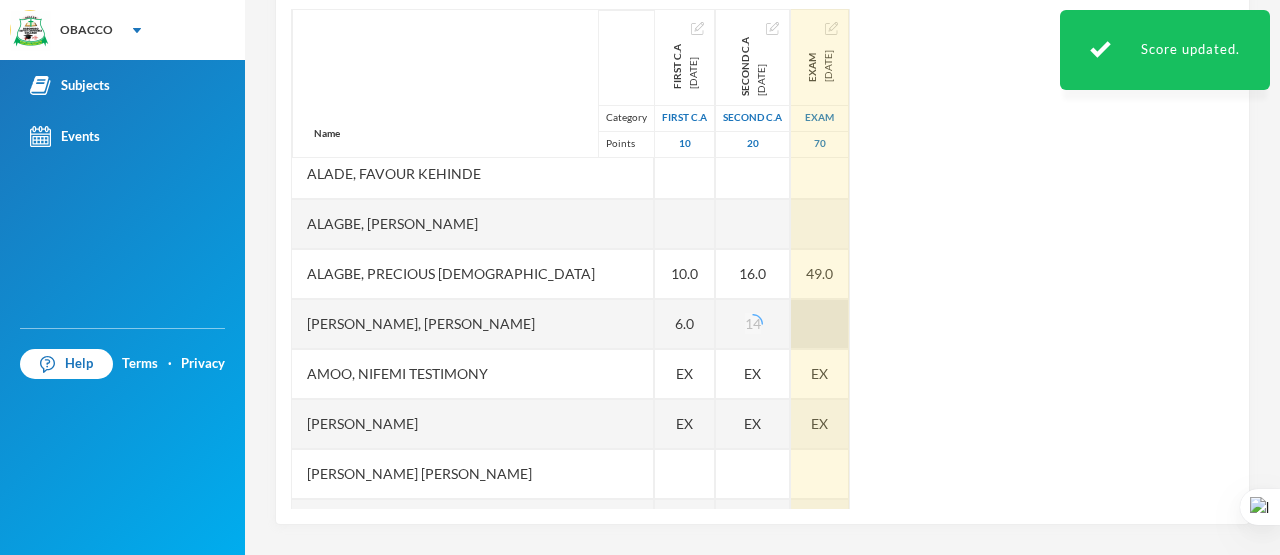 click at bounding box center [820, 324] 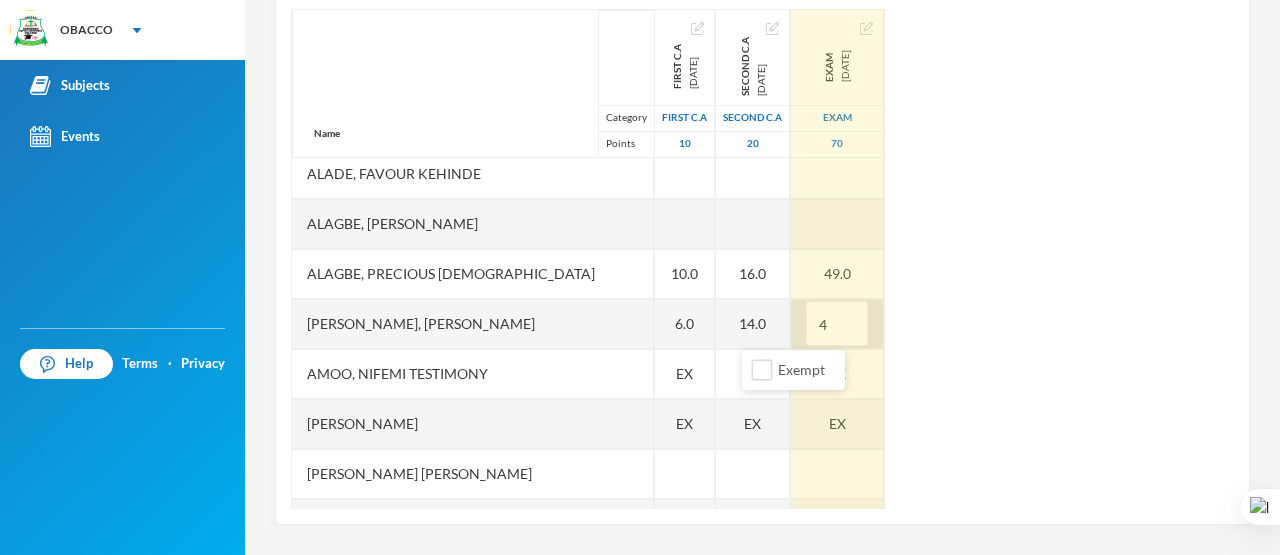 type on "44" 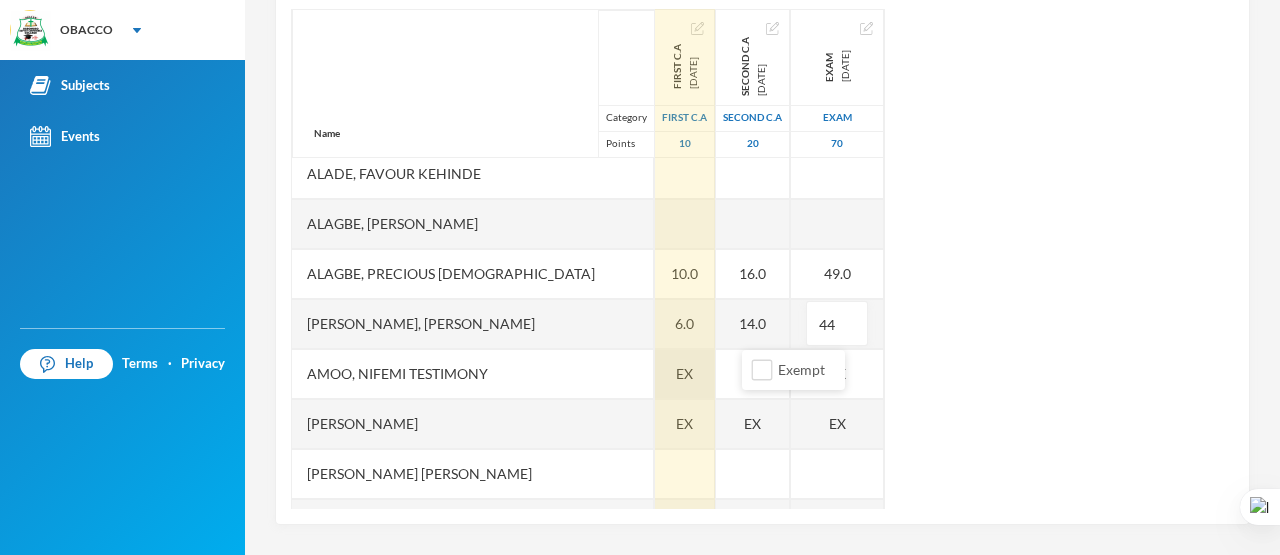 click on "EX" at bounding box center (684, 373) 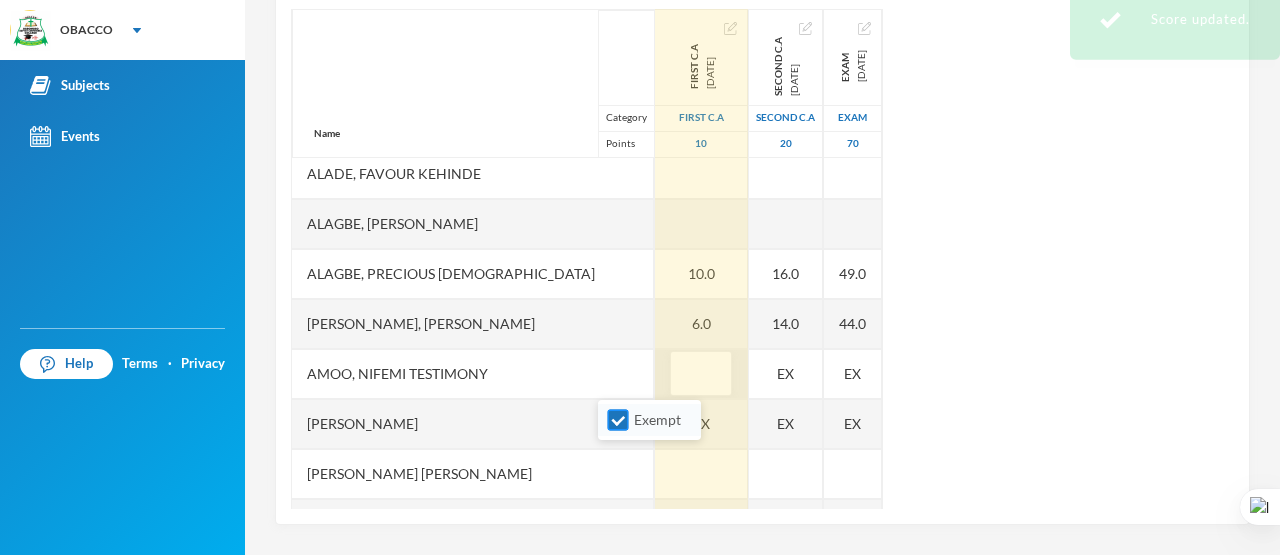 click on "Exempt" at bounding box center (618, 420) 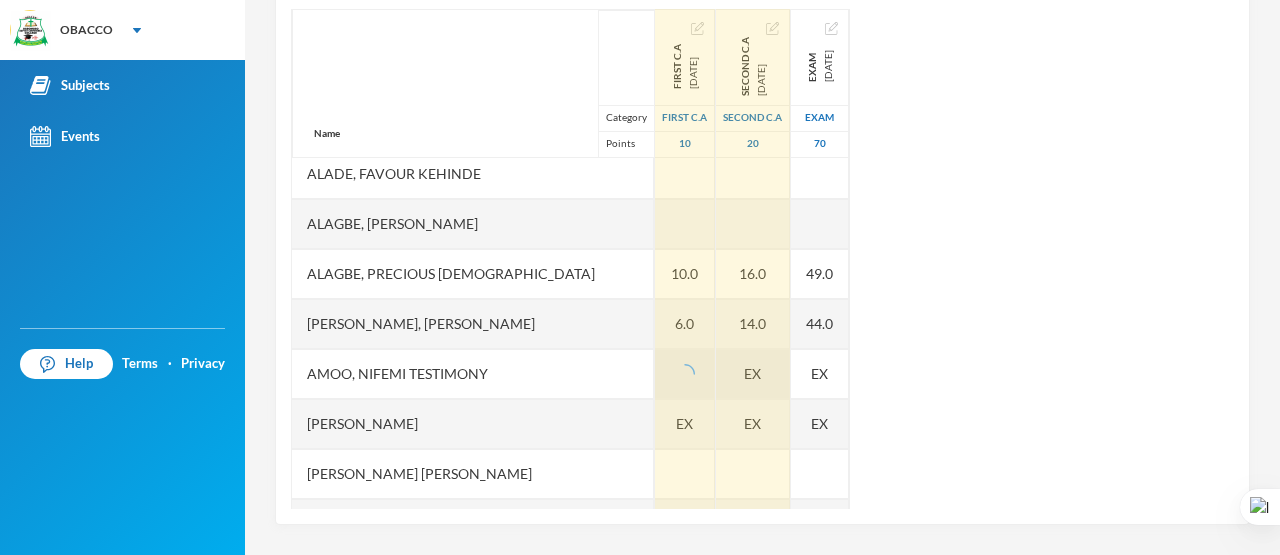 click on "EX" at bounding box center (753, 374) 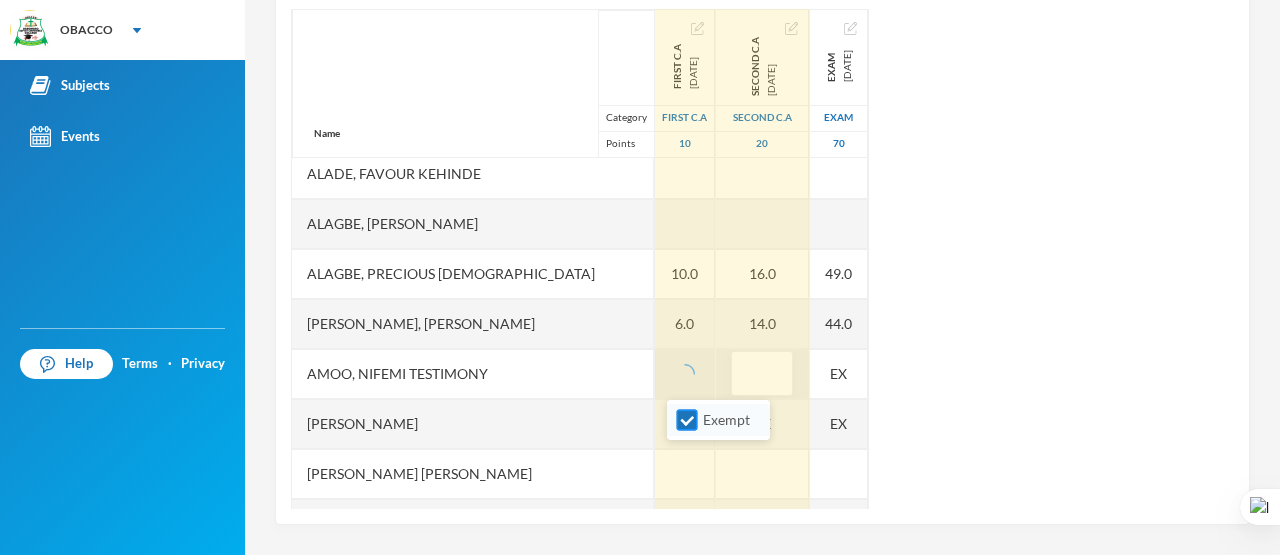 click on "Exempt" at bounding box center [687, 420] 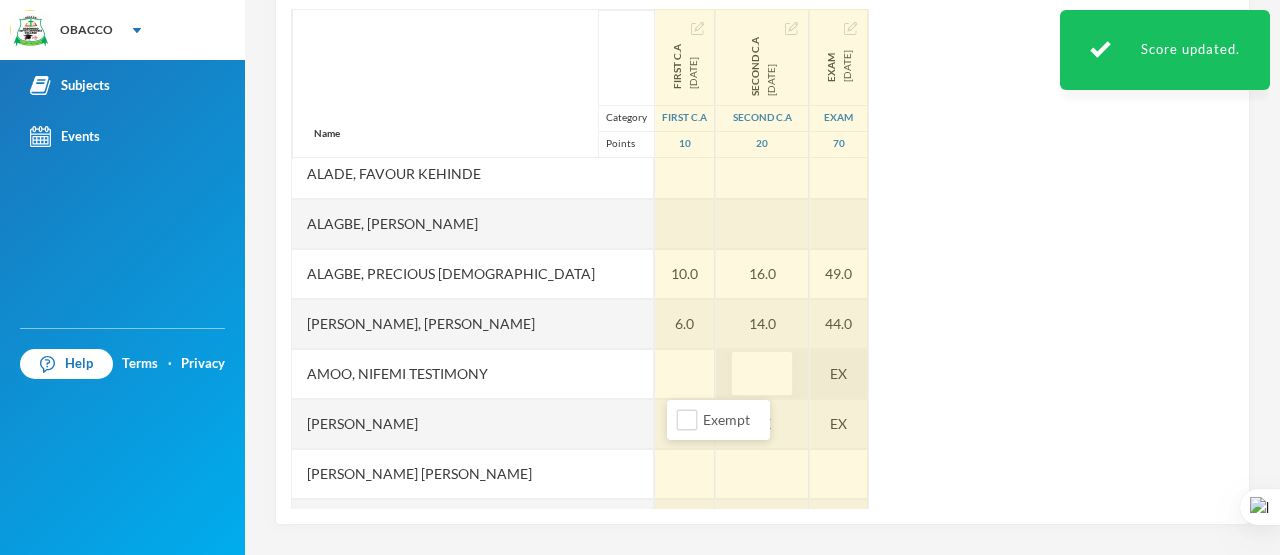 click on "EX" at bounding box center [839, 374] 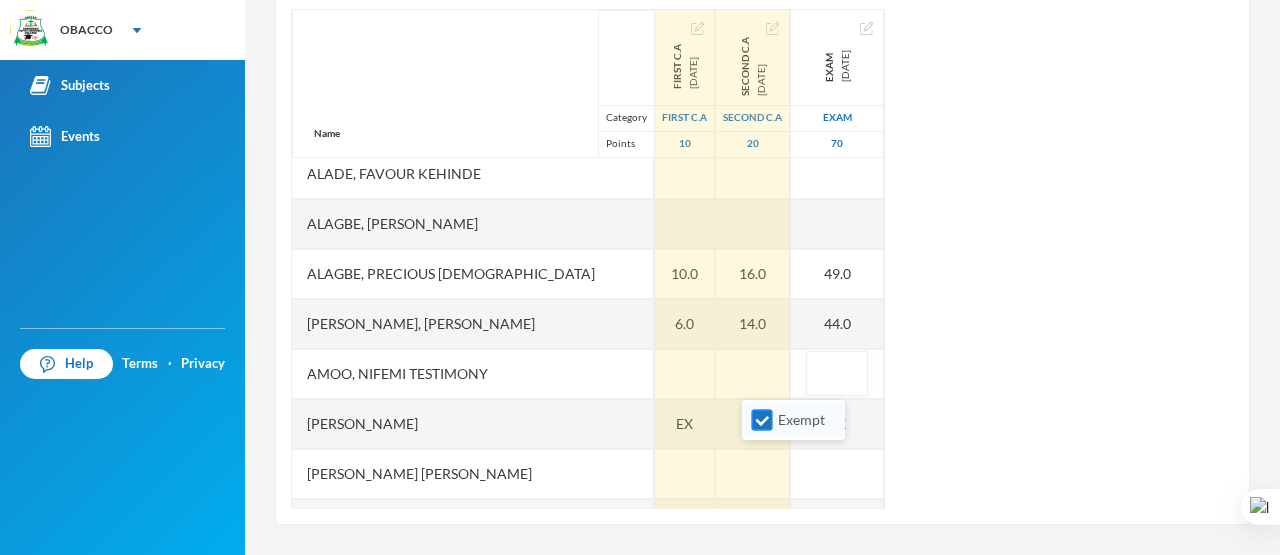 click on "Exempt" at bounding box center [762, 420] 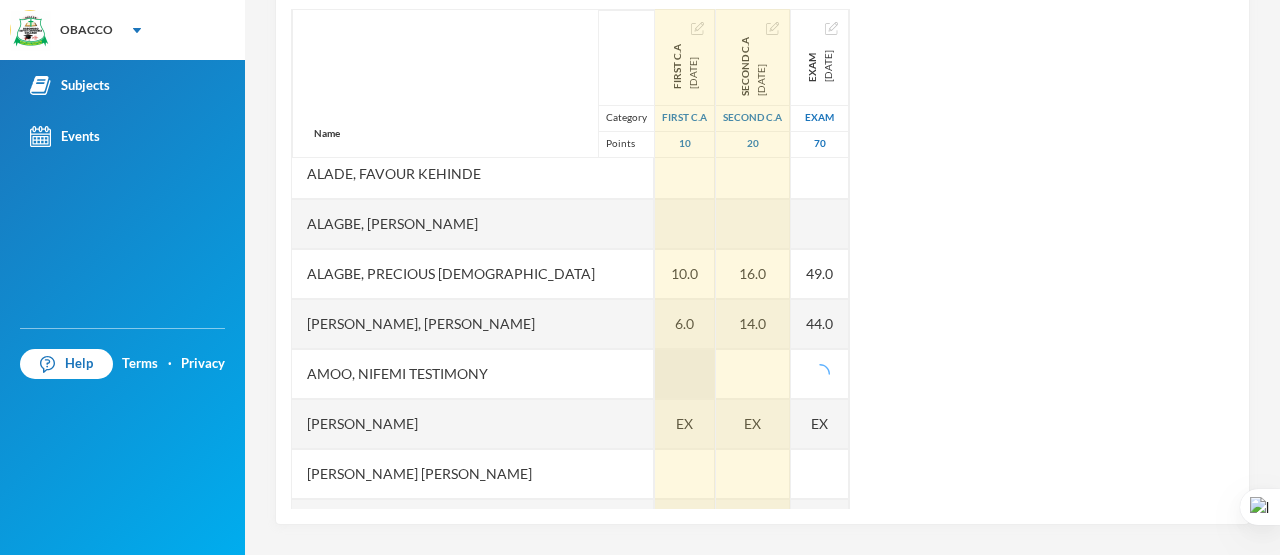 click at bounding box center [685, 374] 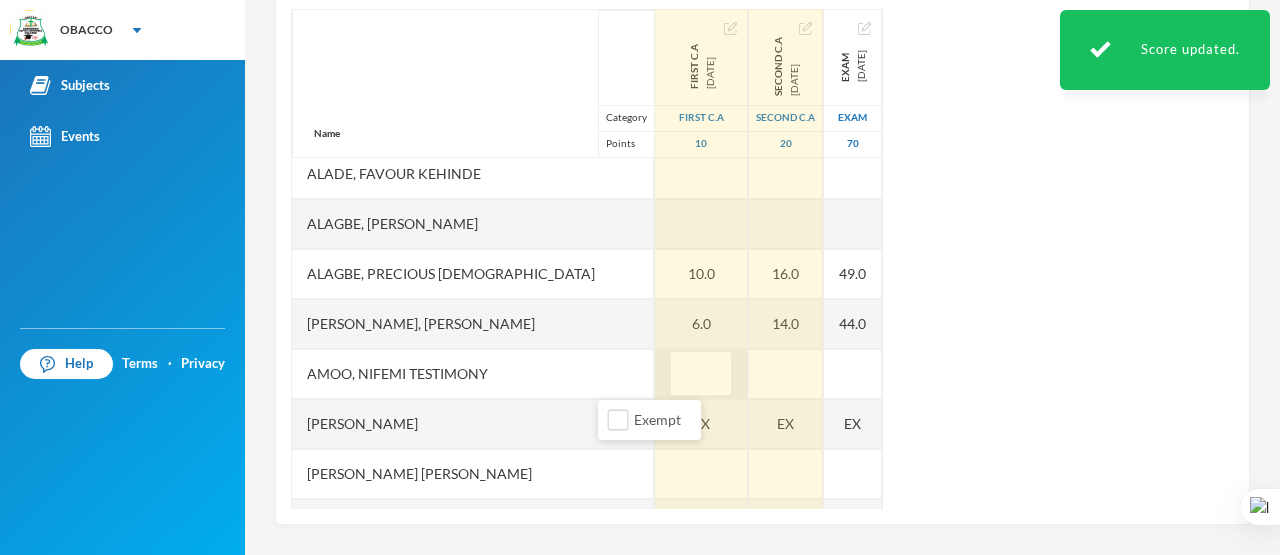 type on "9" 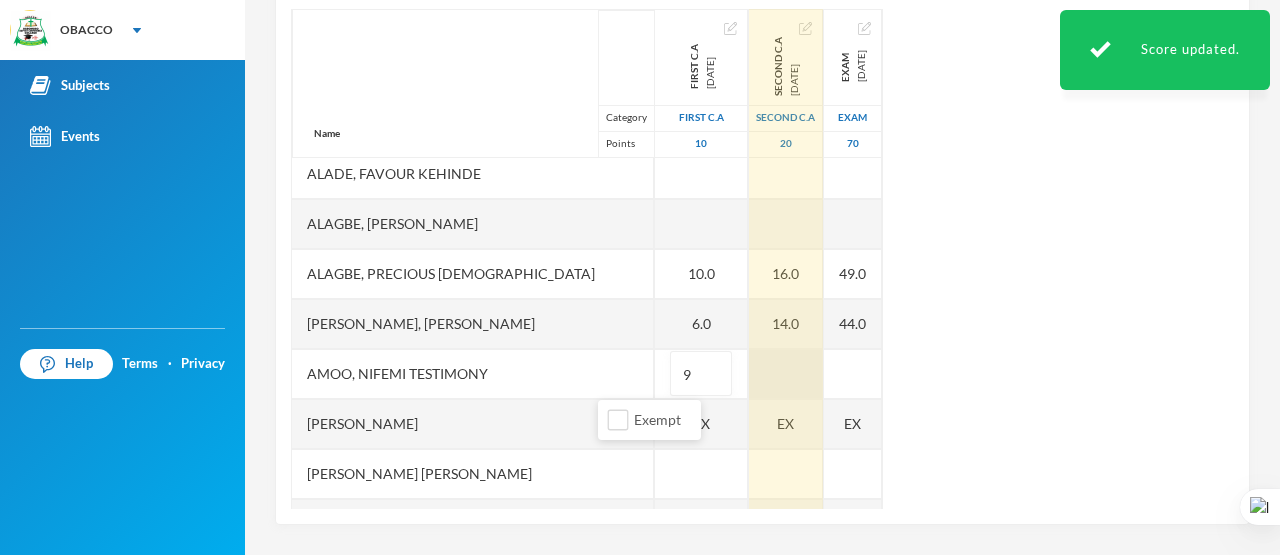 click at bounding box center (786, 374) 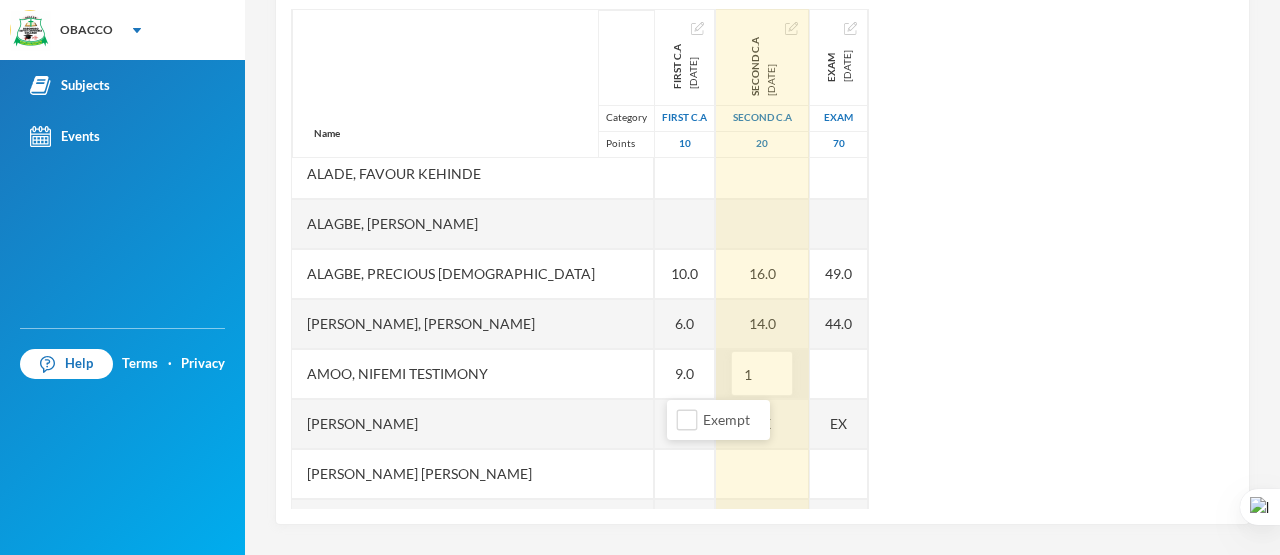 type on "13" 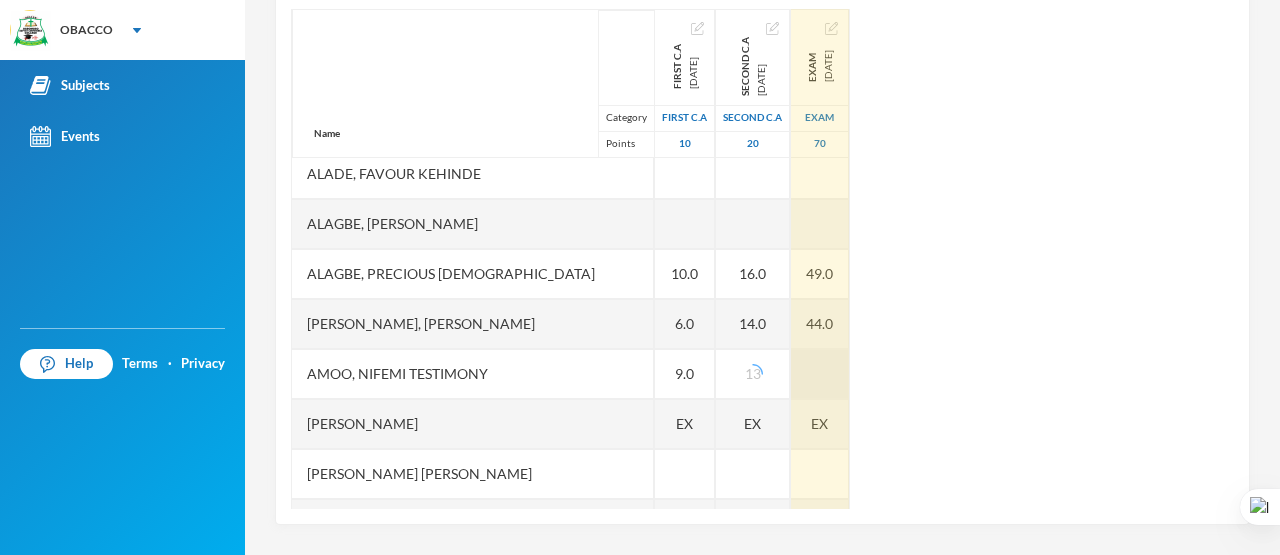 click at bounding box center (820, 374) 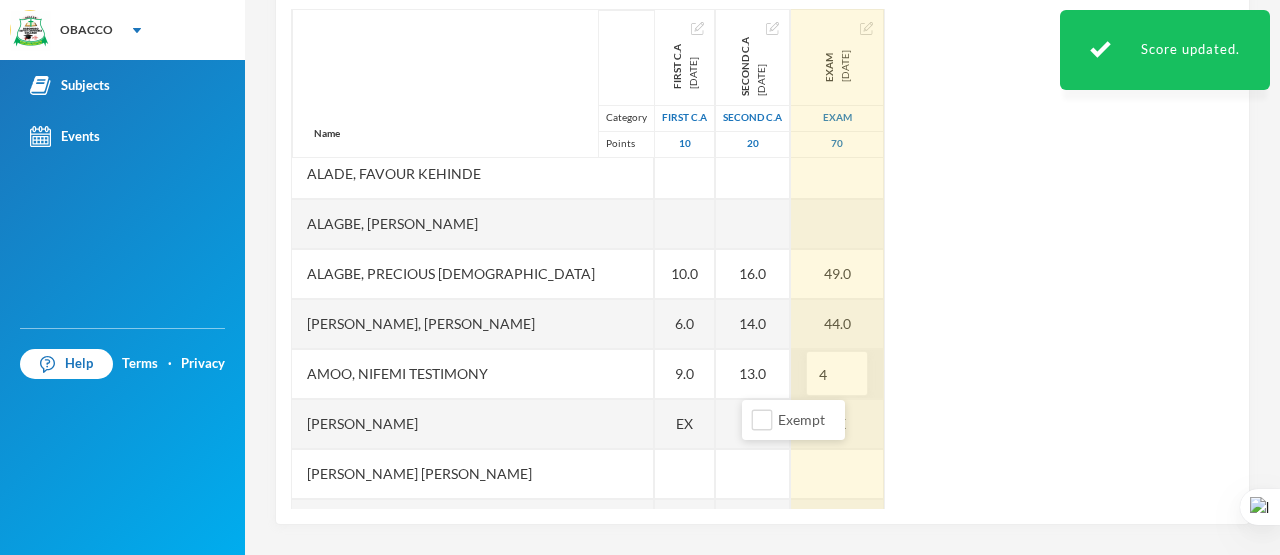 type on "40" 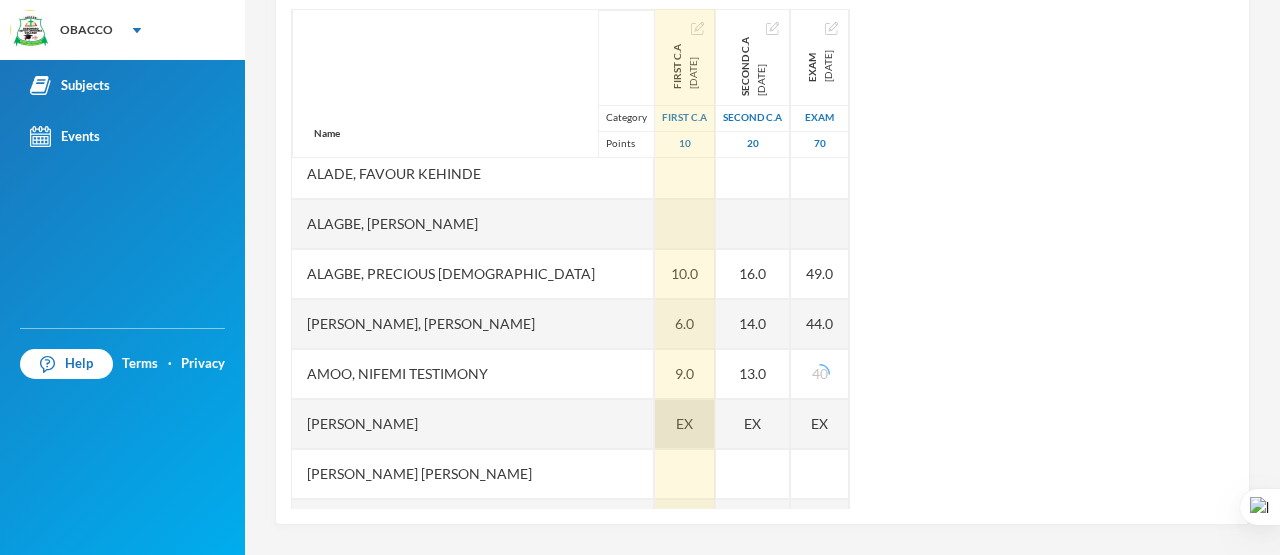 click on "EX" at bounding box center [684, 423] 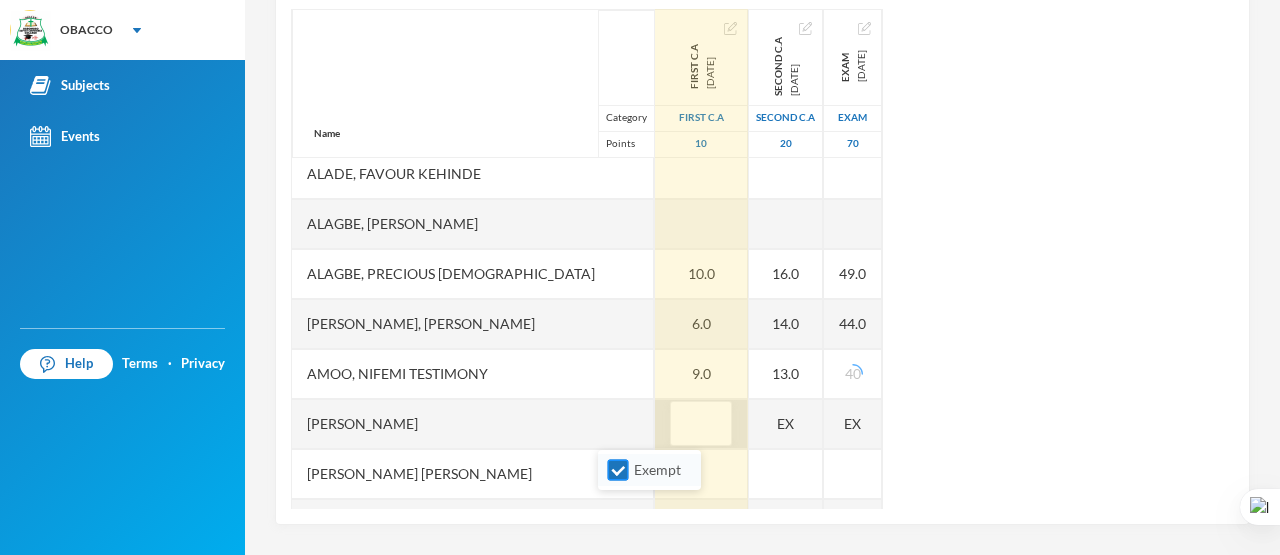 click on "Exempt" at bounding box center [618, 470] 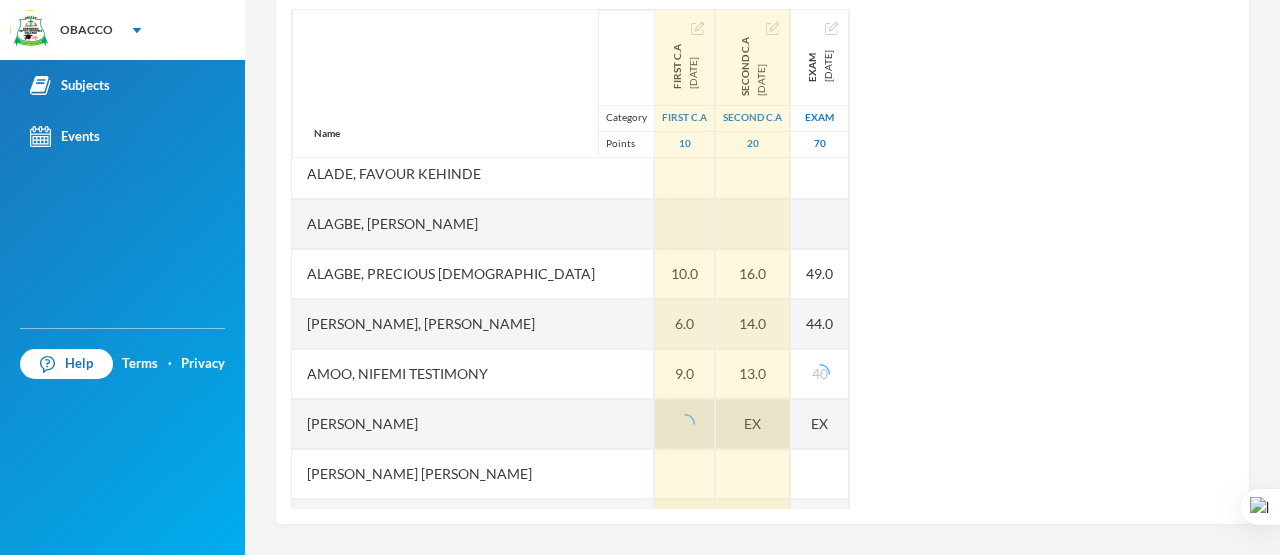 click on "EX" at bounding box center (753, 424) 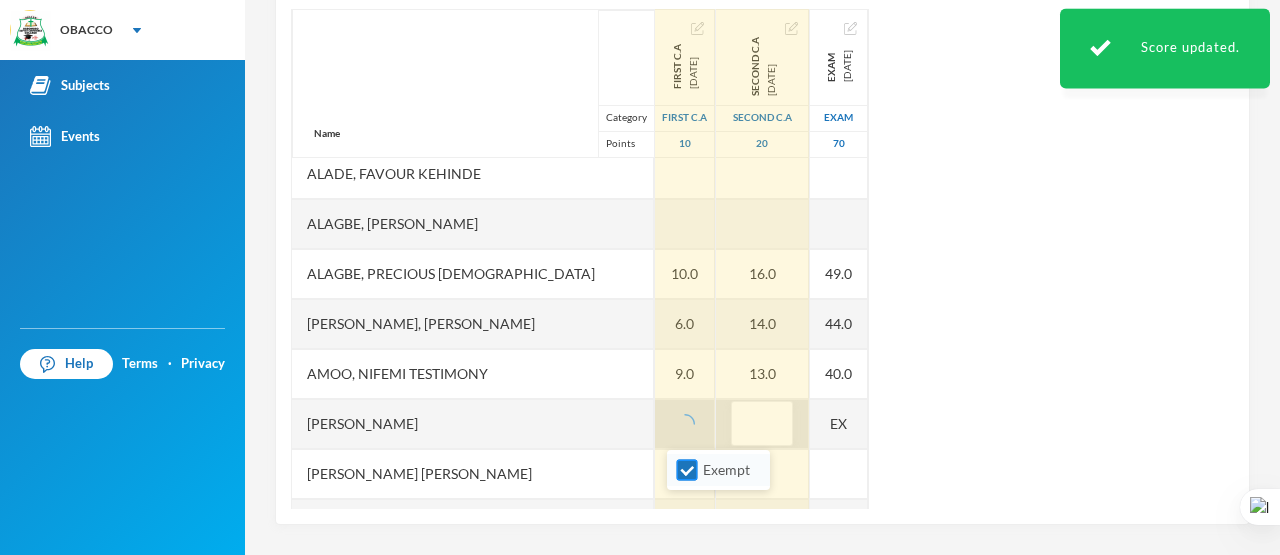 click on "Exempt" at bounding box center (687, 470) 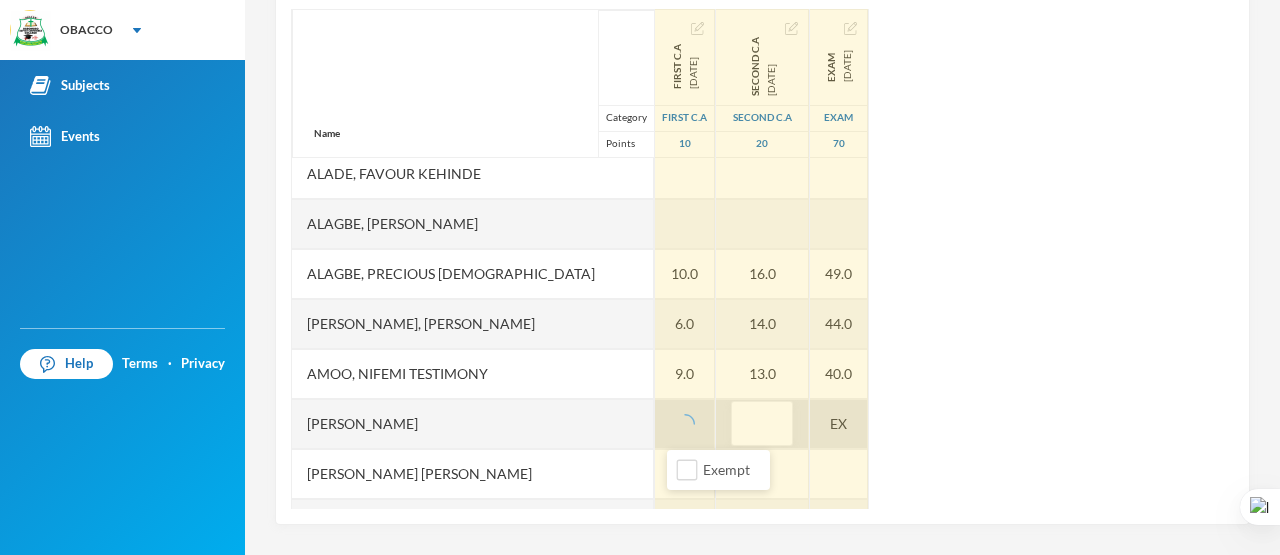 click on "EX" at bounding box center [839, 424] 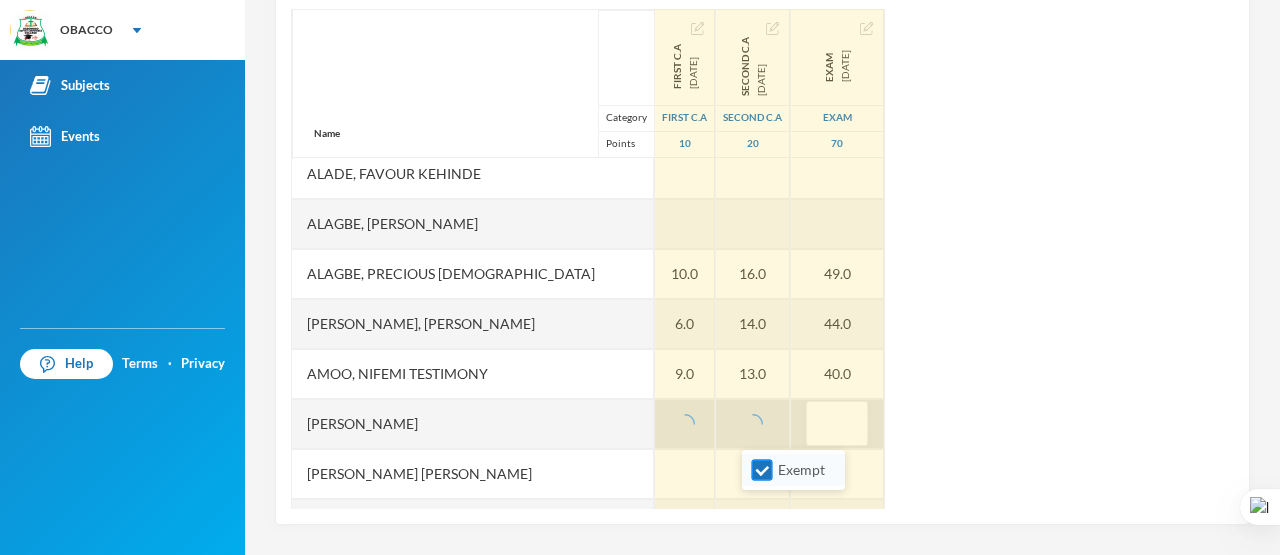 click on "Exempt" at bounding box center (762, 470) 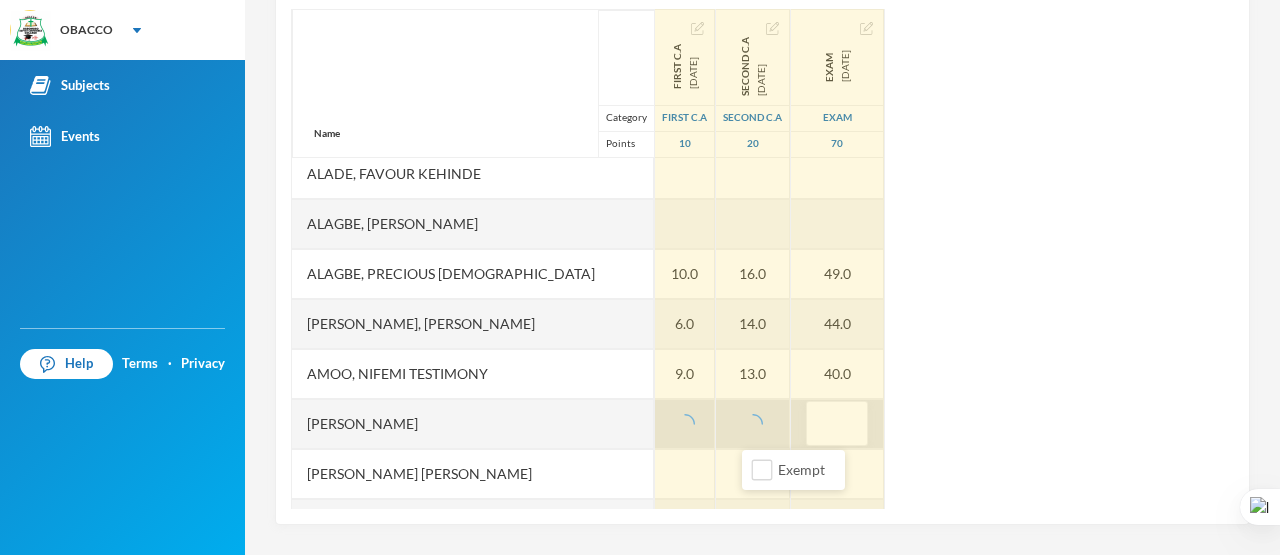 click 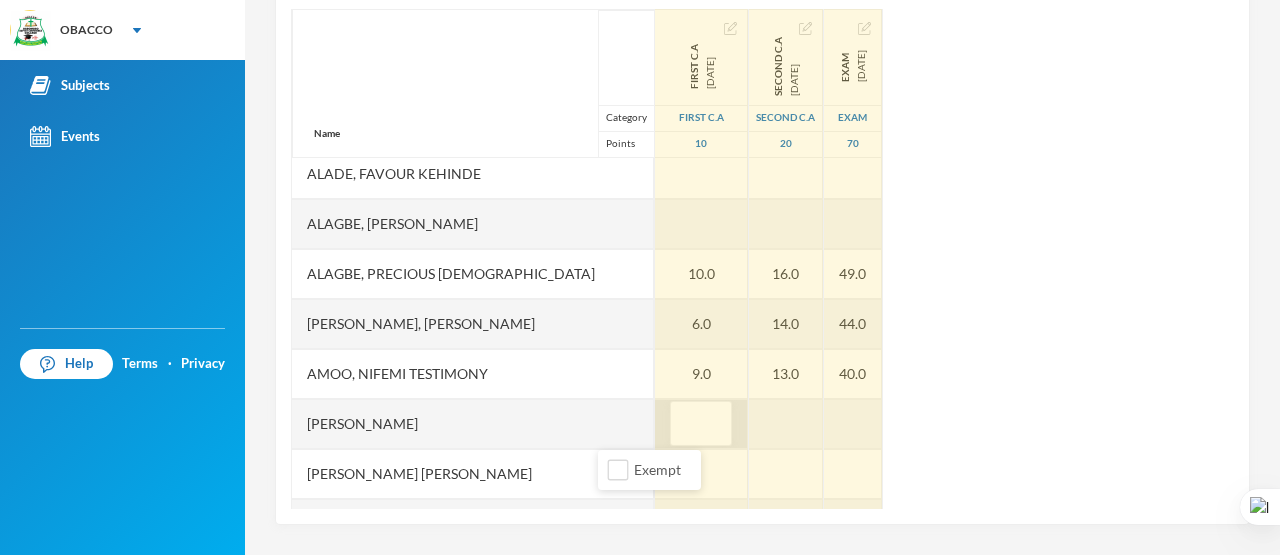 click at bounding box center [701, 424] 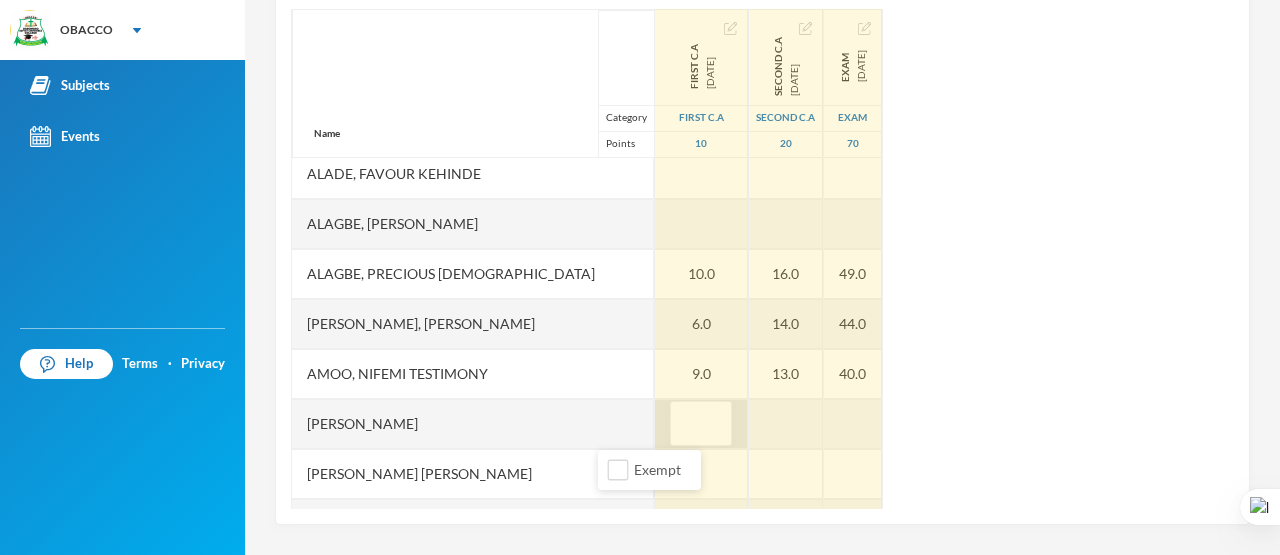 type on "8" 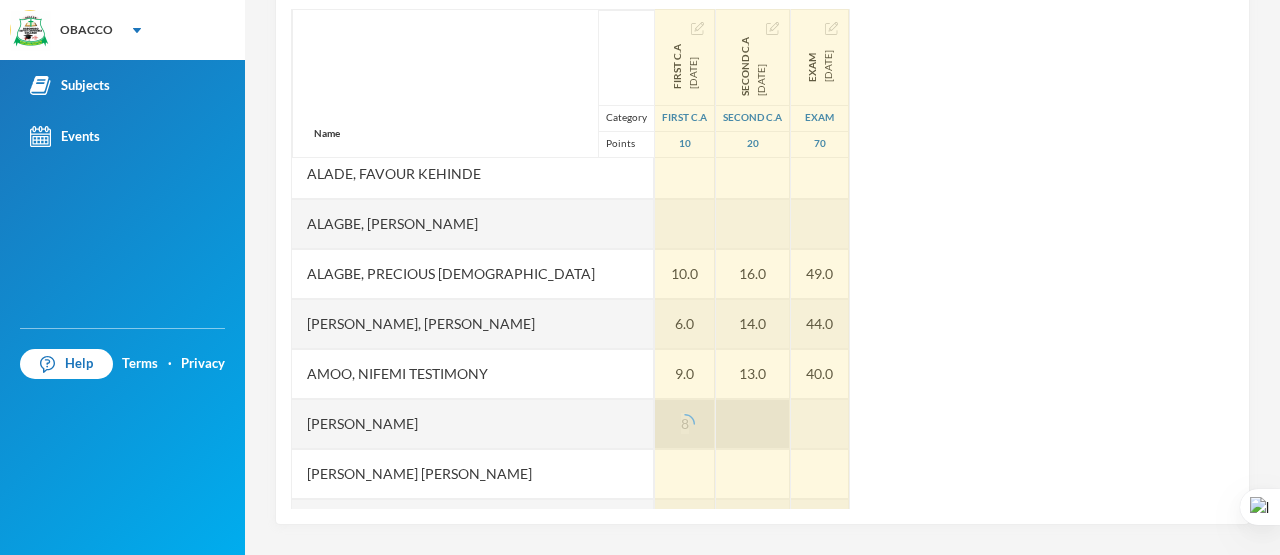 click at bounding box center (753, 424) 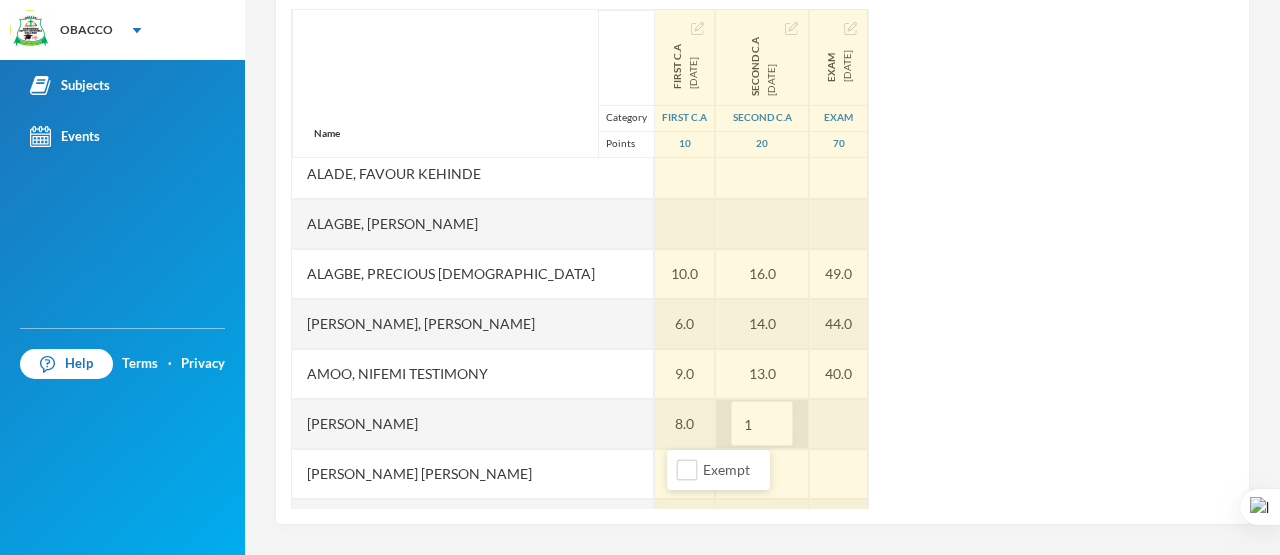 type on "13" 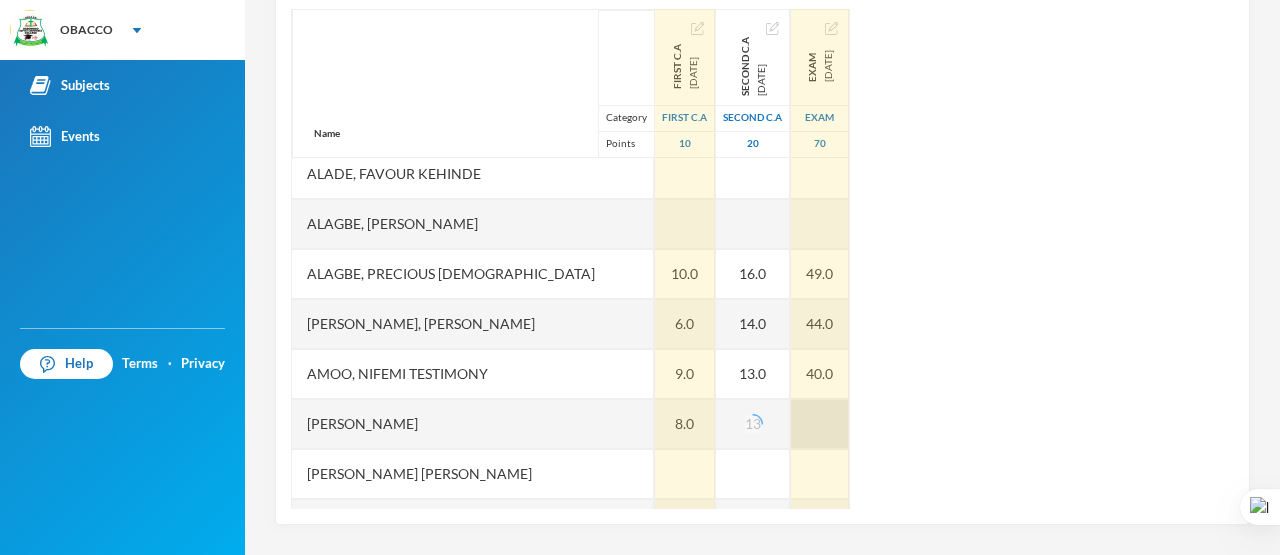 click at bounding box center [820, 424] 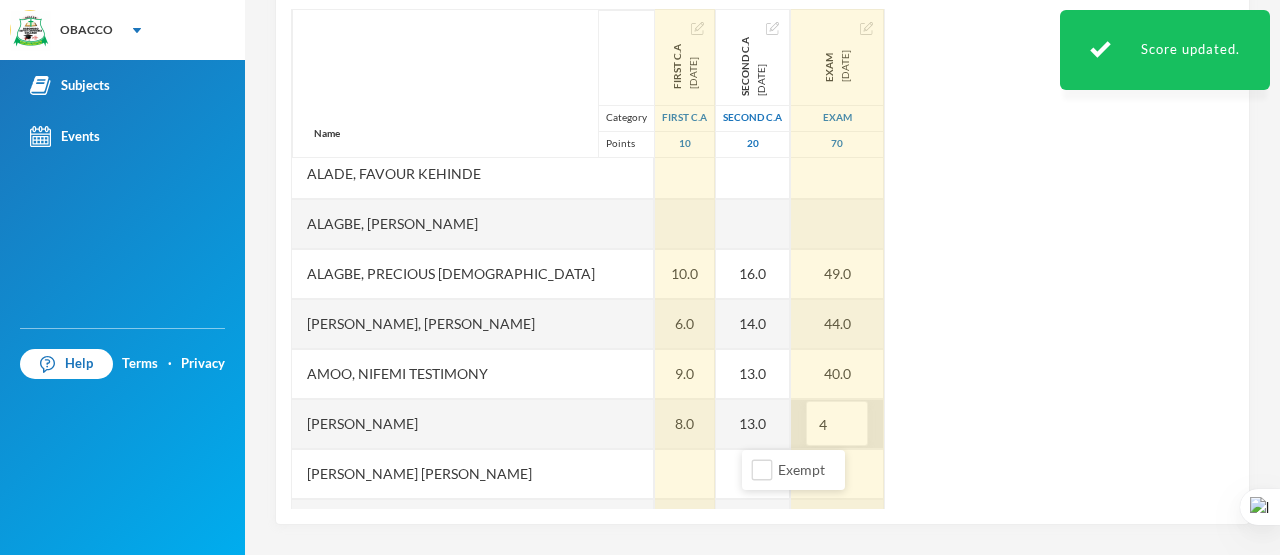 type on "43" 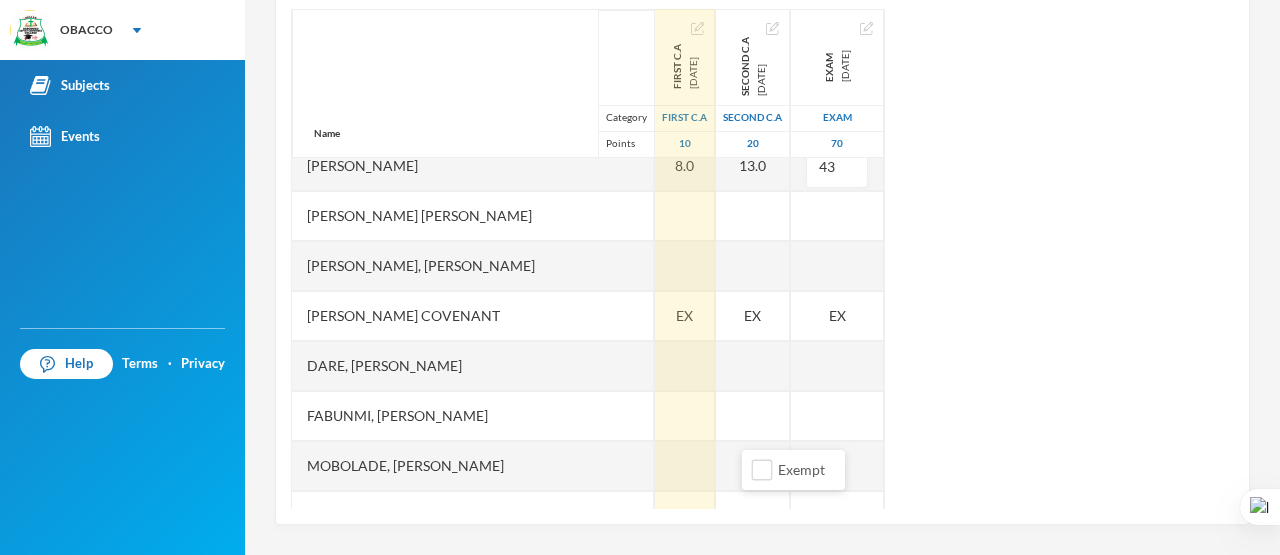 scroll, scrollTop: 1840, scrollLeft: 0, axis: vertical 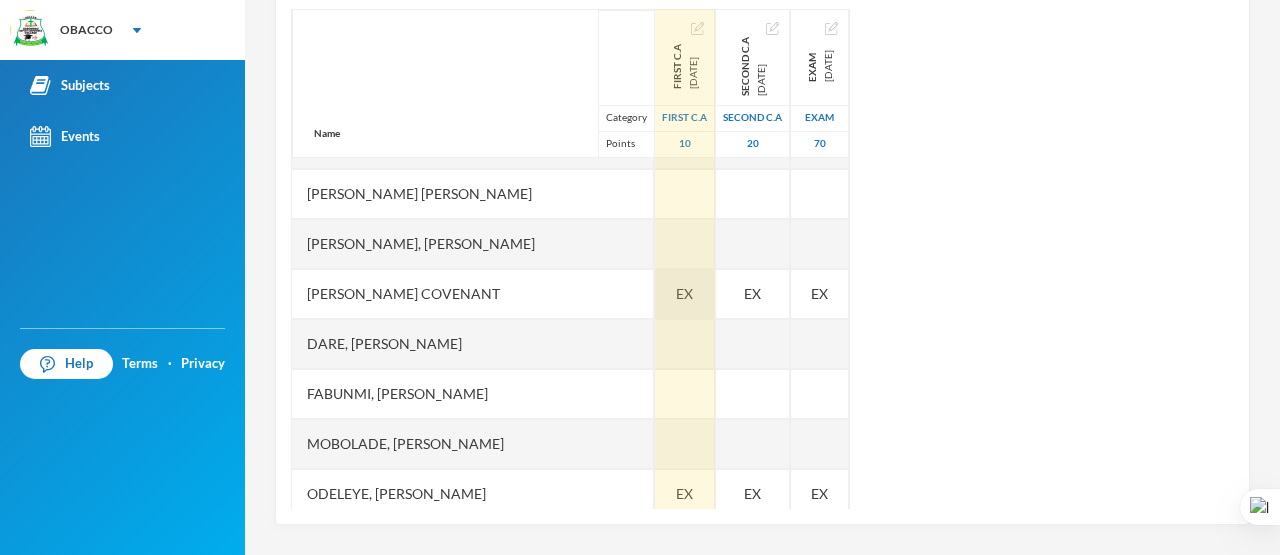 click on "EX" at bounding box center (684, 293) 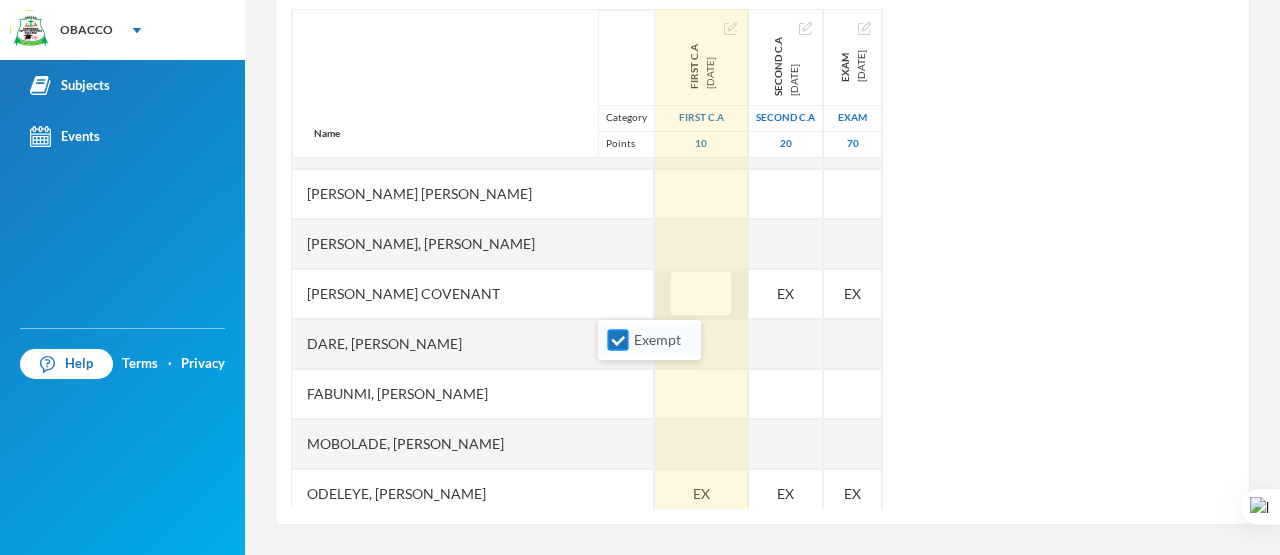 click on "Exempt" at bounding box center [618, 340] 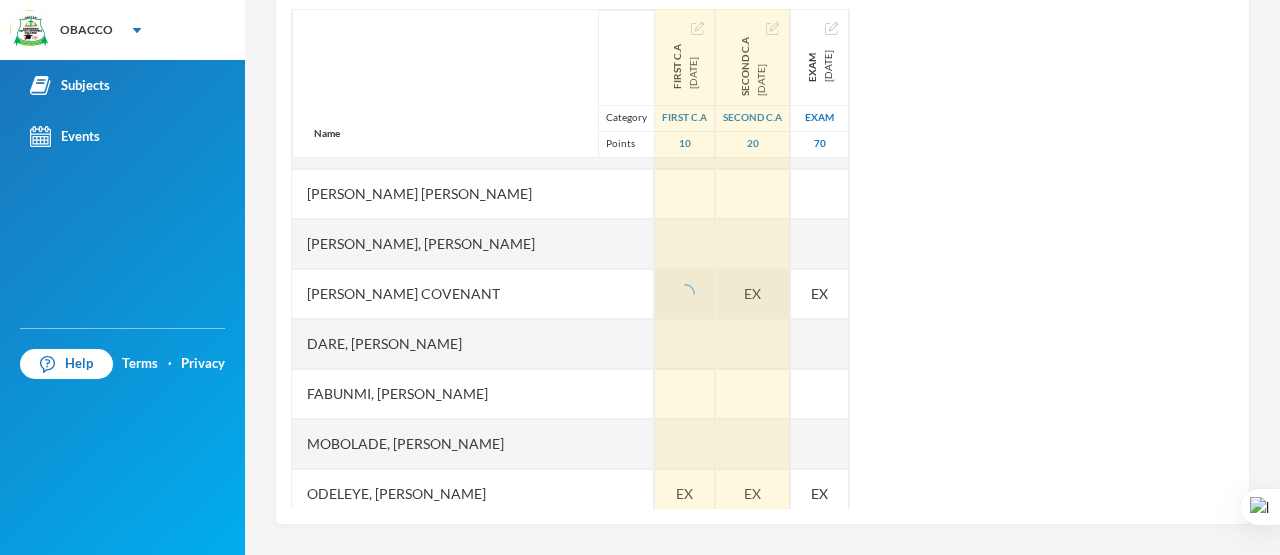 click on "EX" at bounding box center [753, 294] 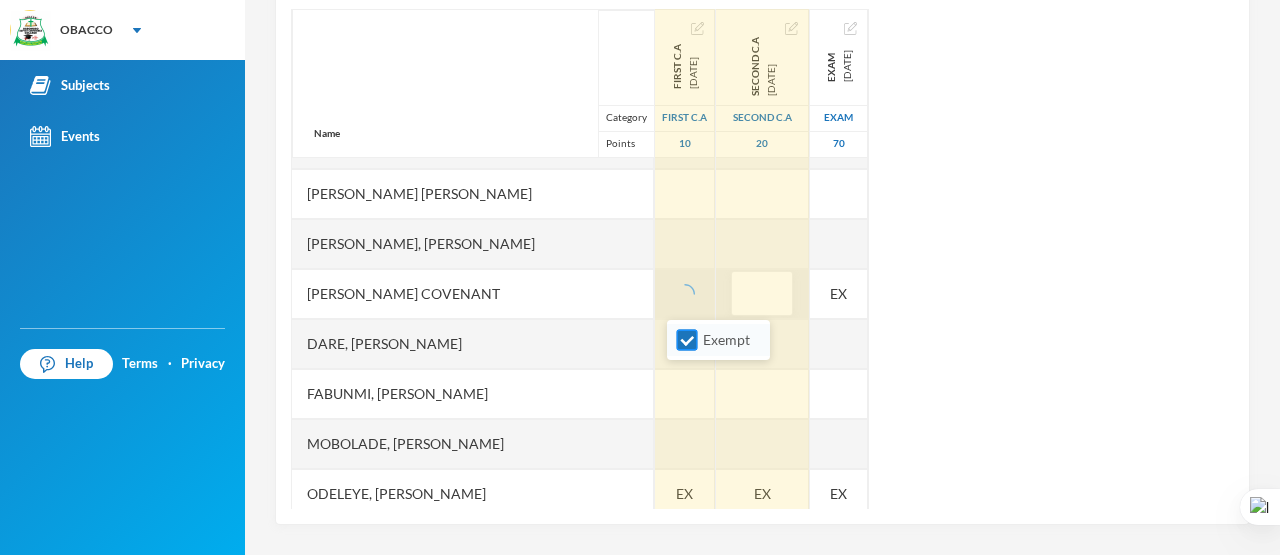 click on "Exempt" at bounding box center (687, 340) 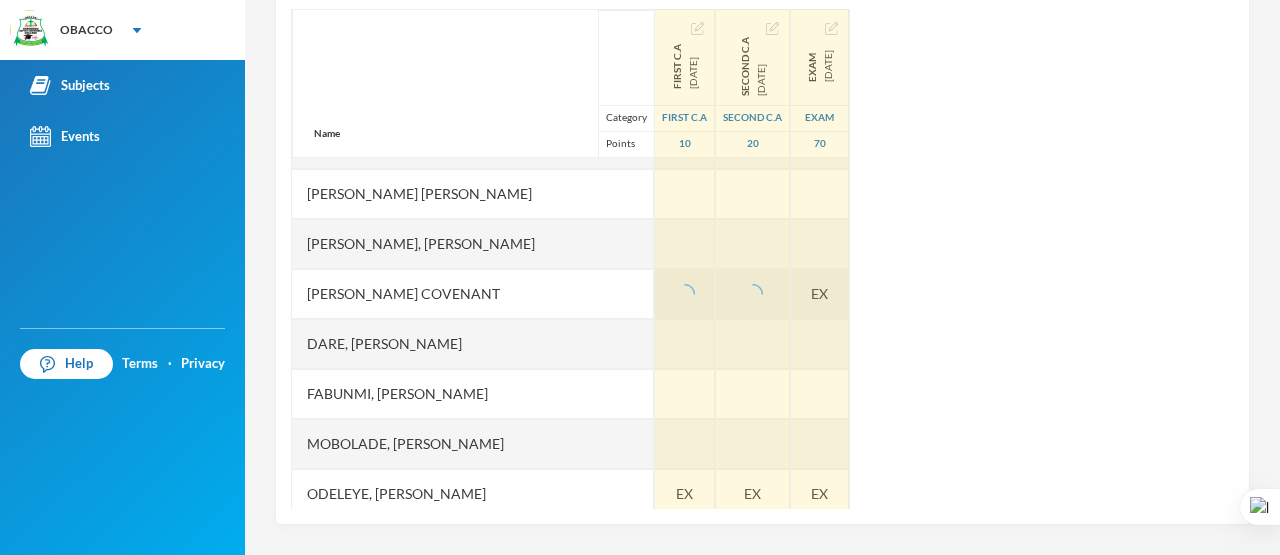click on "EX" at bounding box center (820, 294) 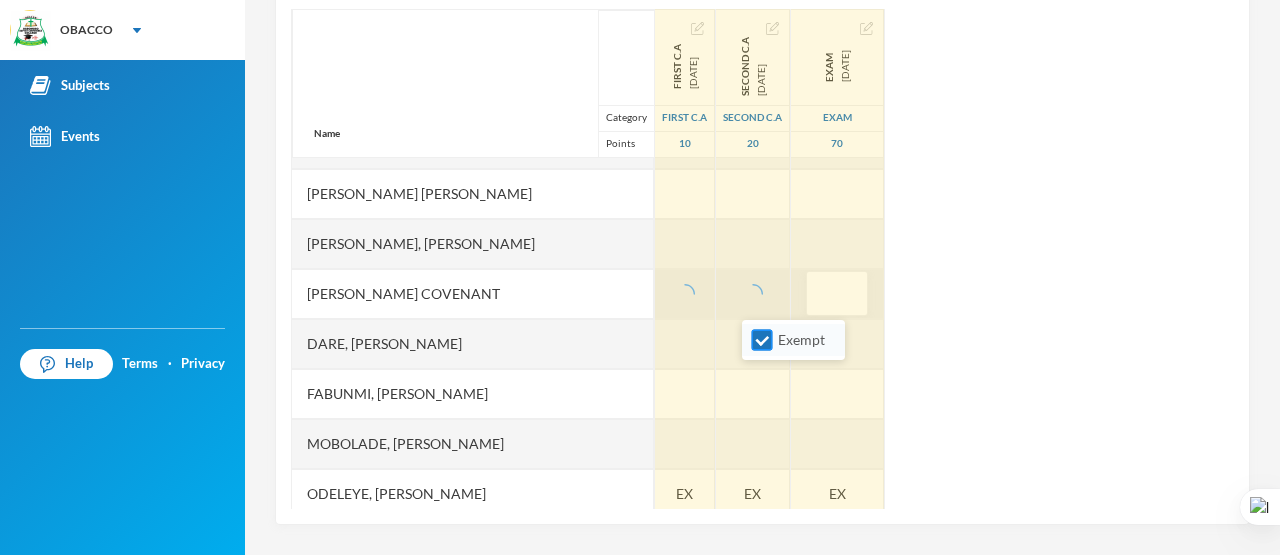 click on "Exempt" at bounding box center [762, 340] 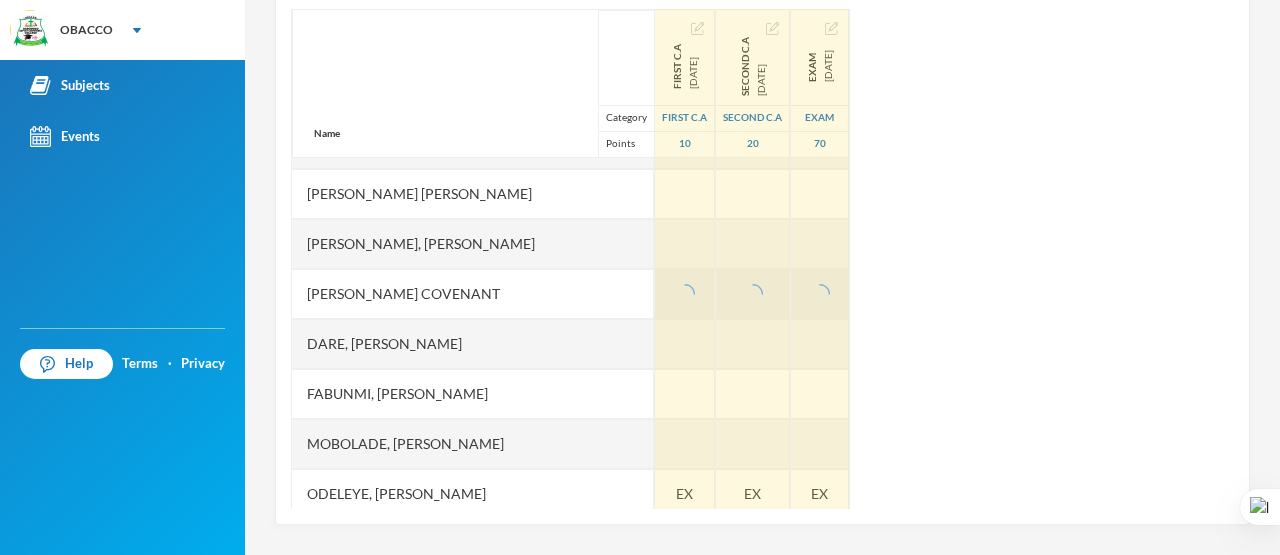 click 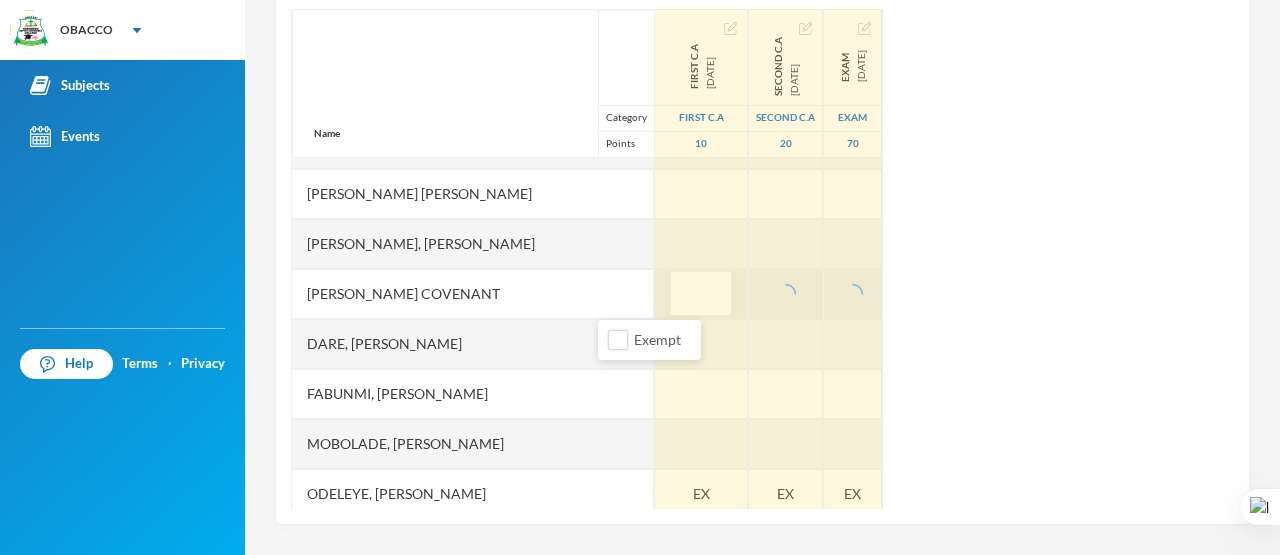 type on "9" 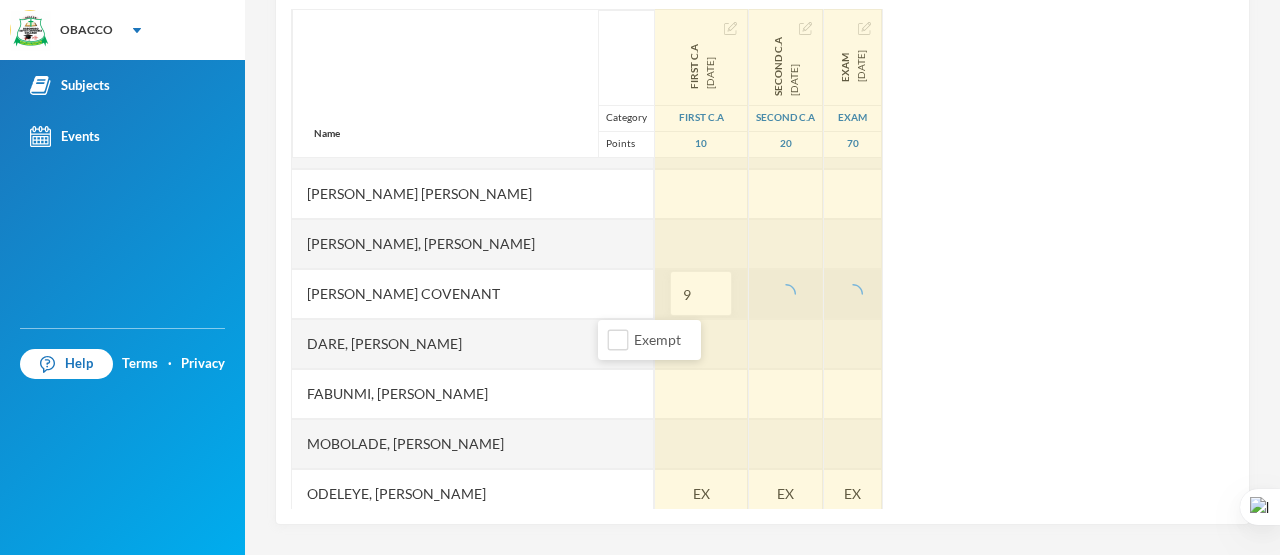 click at bounding box center [786, 294] 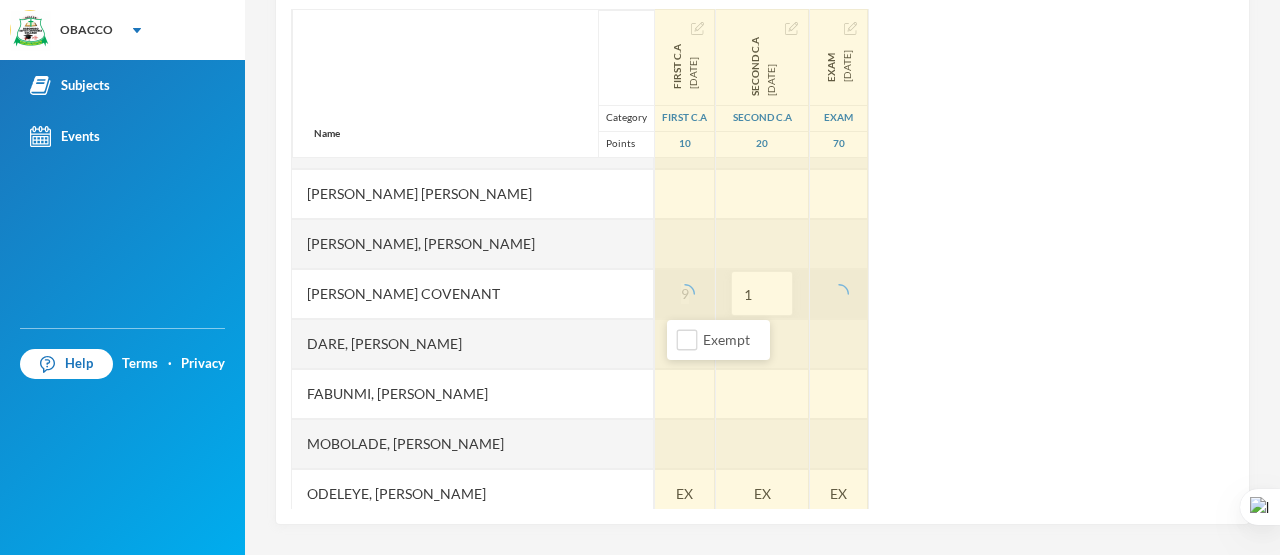 type on "13" 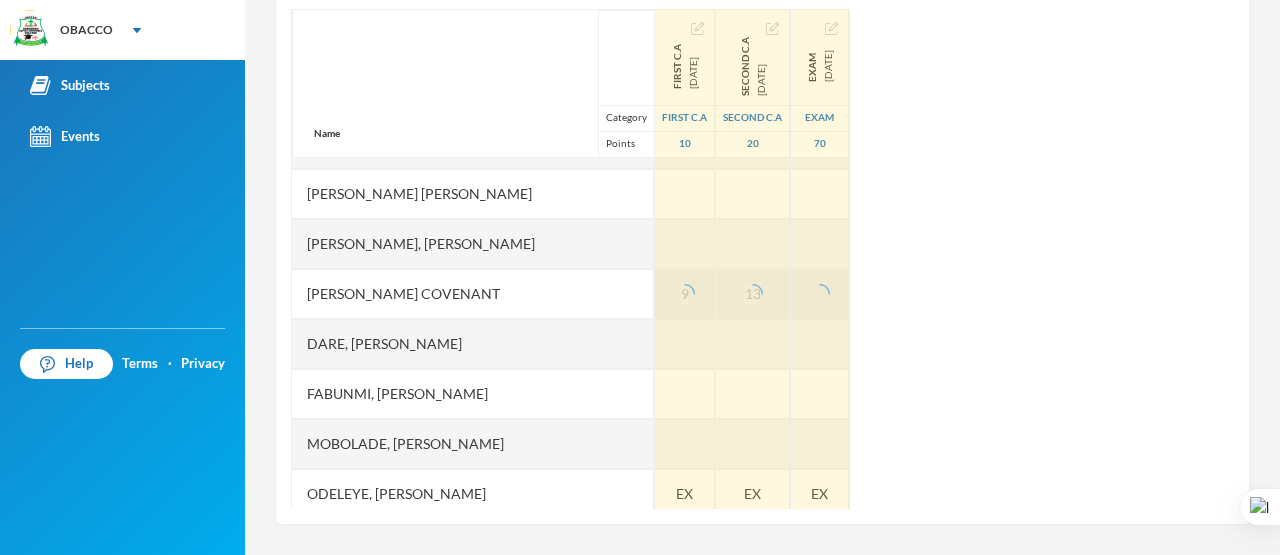 click at bounding box center [820, 294] 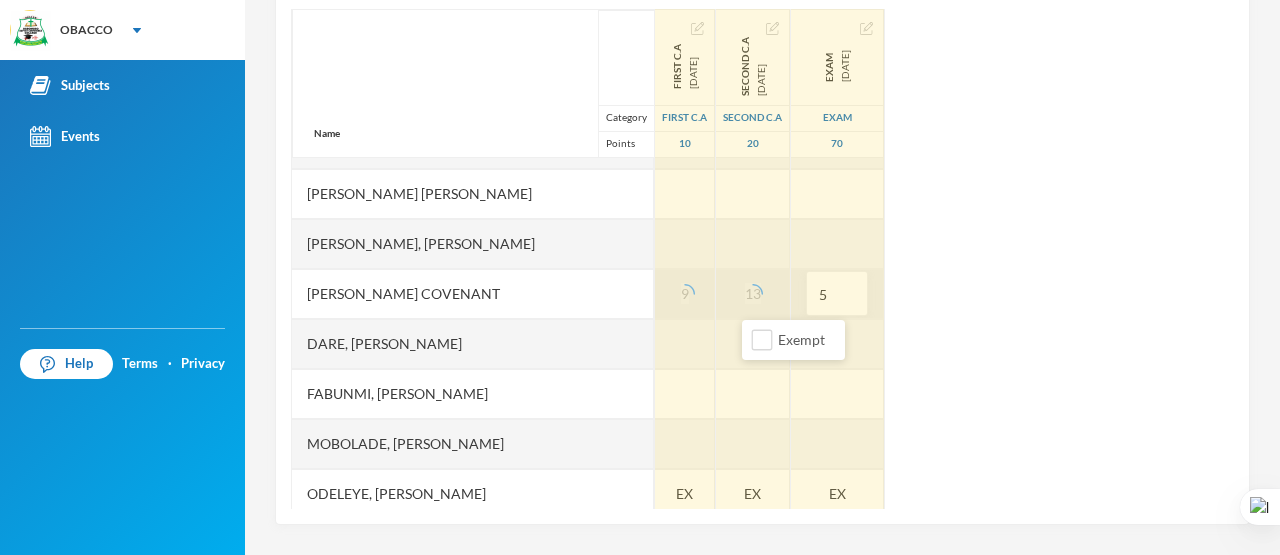 type on "54" 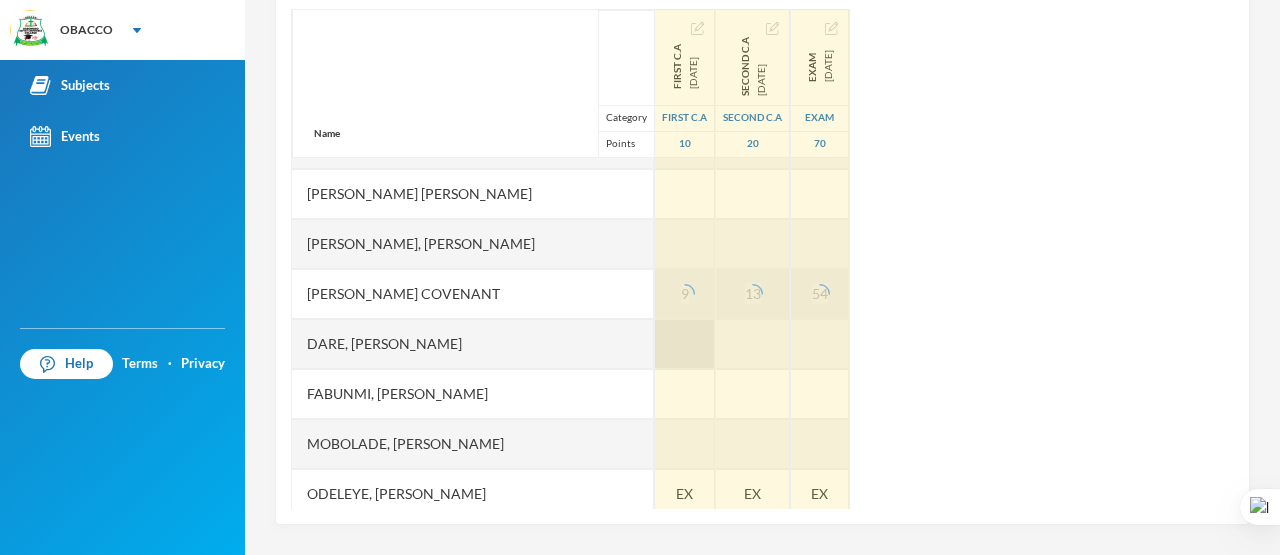click at bounding box center (685, 344) 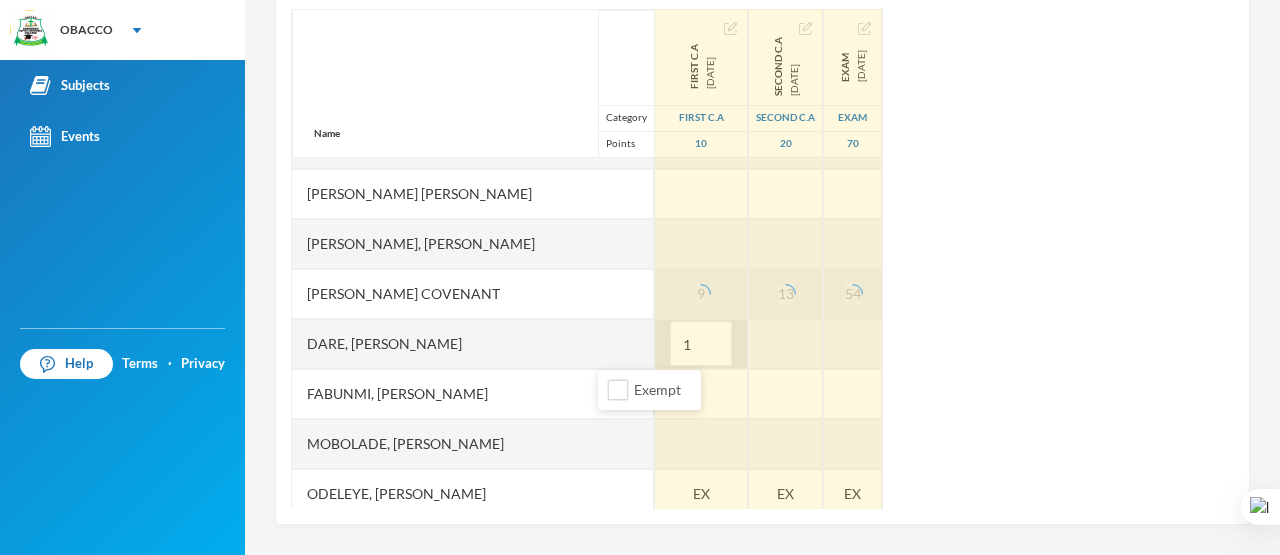 type on "10" 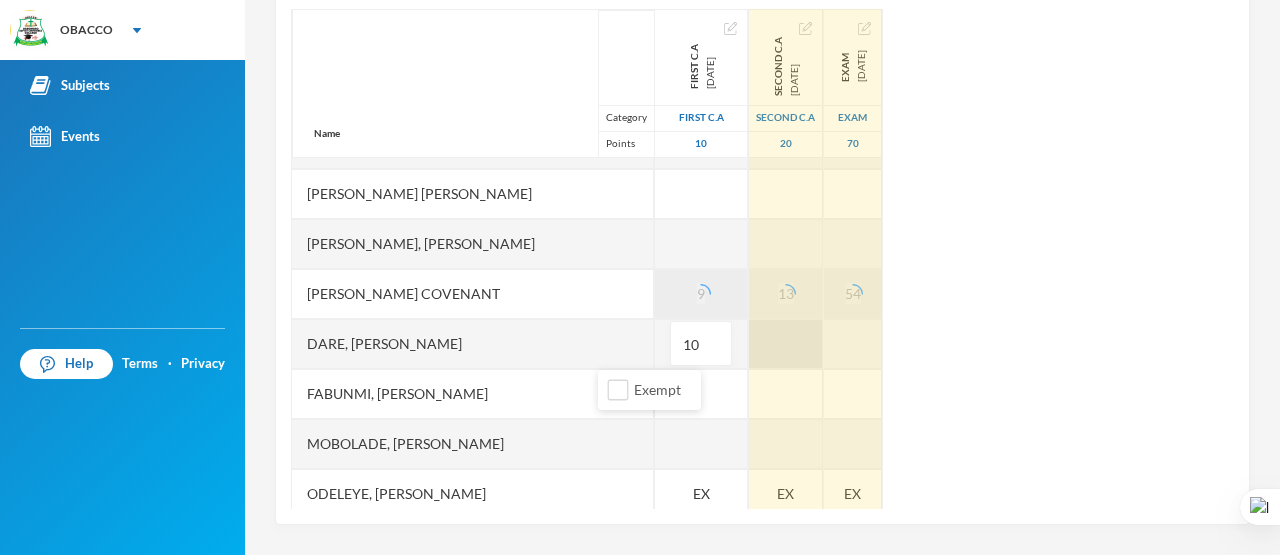 click at bounding box center (786, 344) 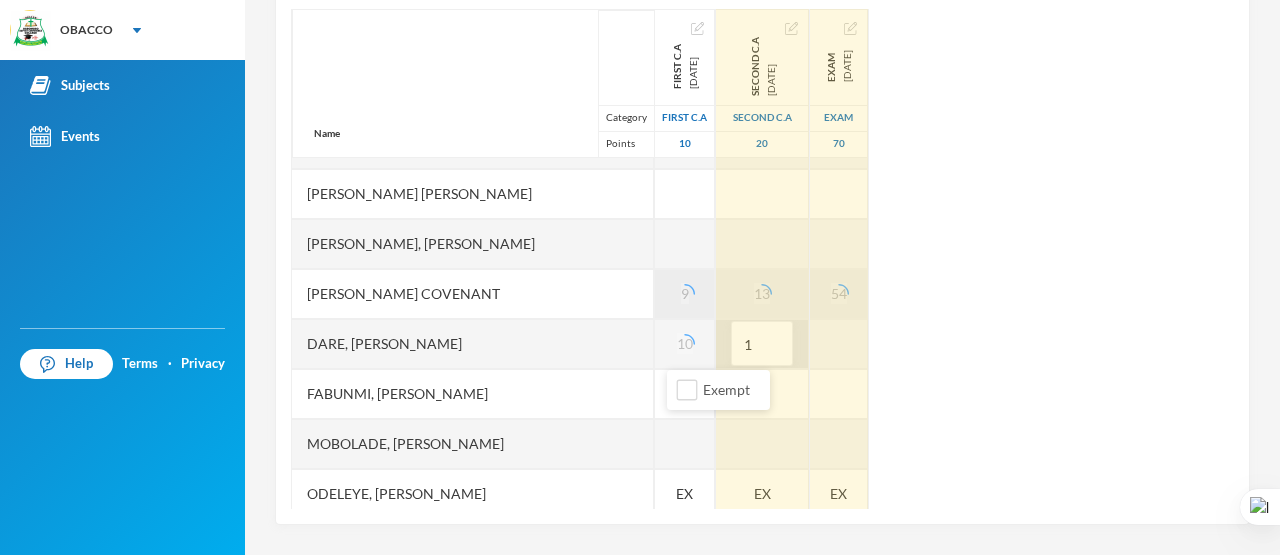 type on "12" 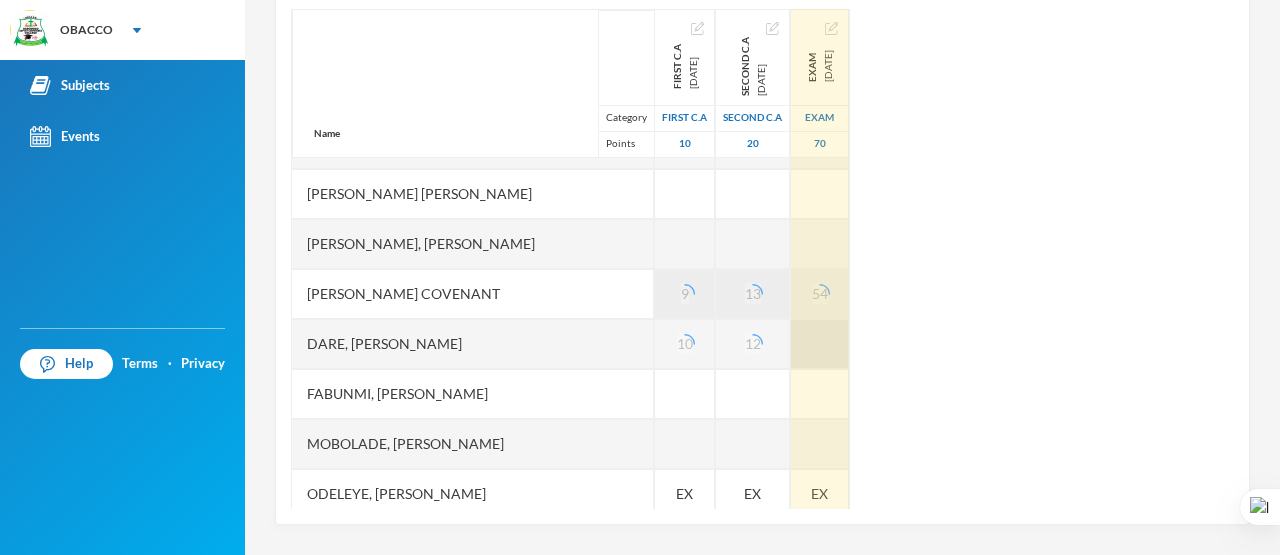 click at bounding box center [820, 344] 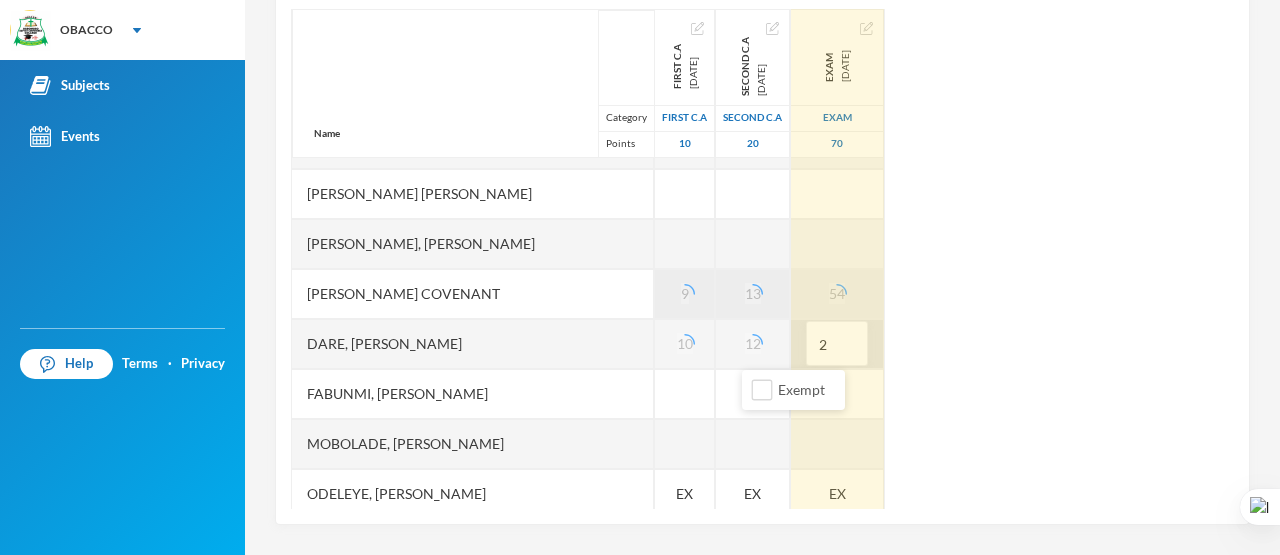 type on "26" 